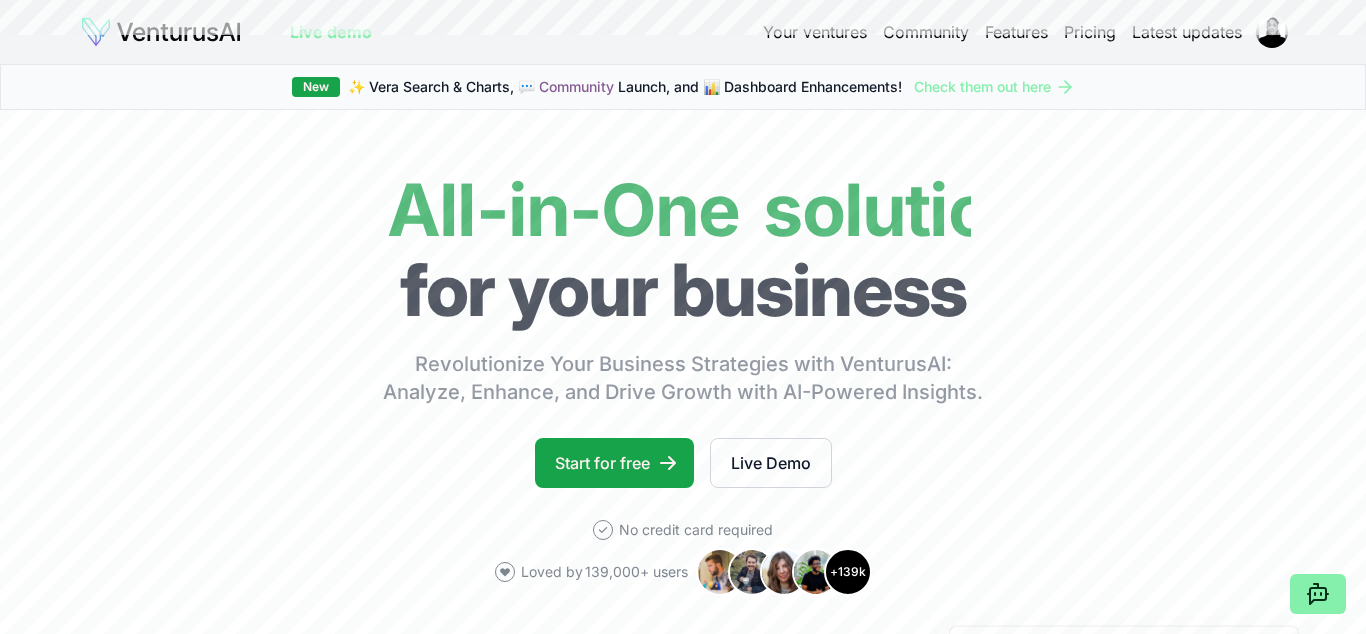 scroll, scrollTop: 0, scrollLeft: 0, axis: both 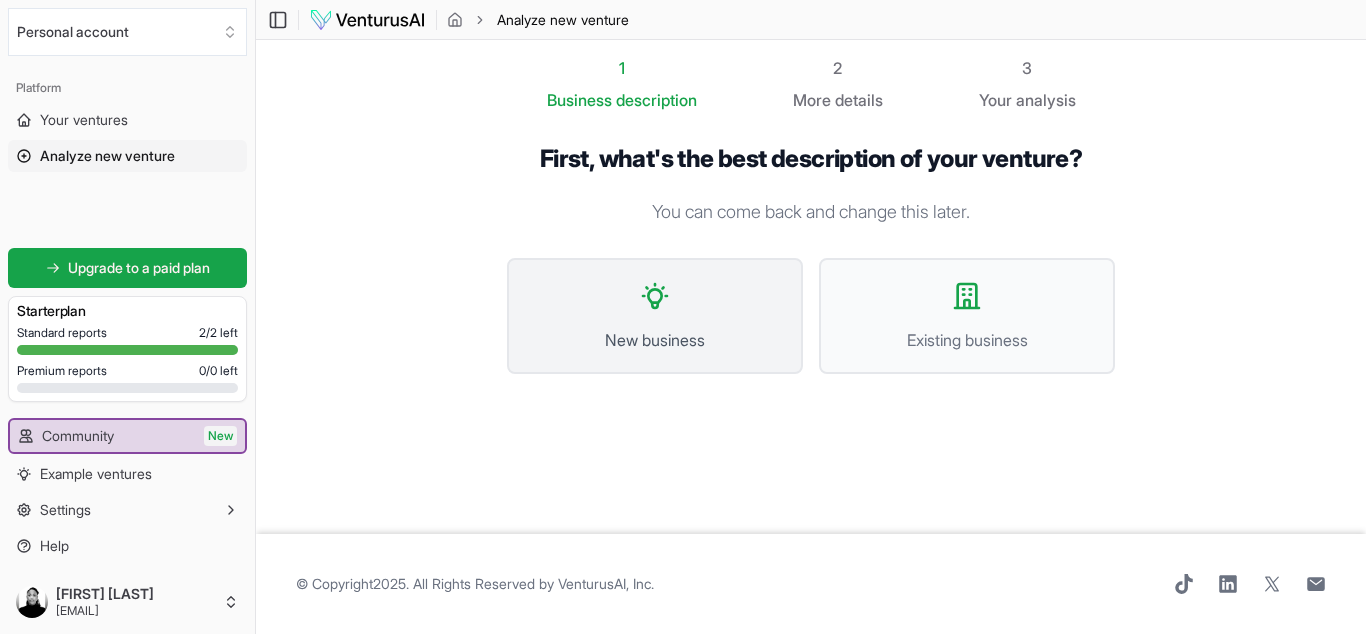 click on "New business" at bounding box center (655, 316) 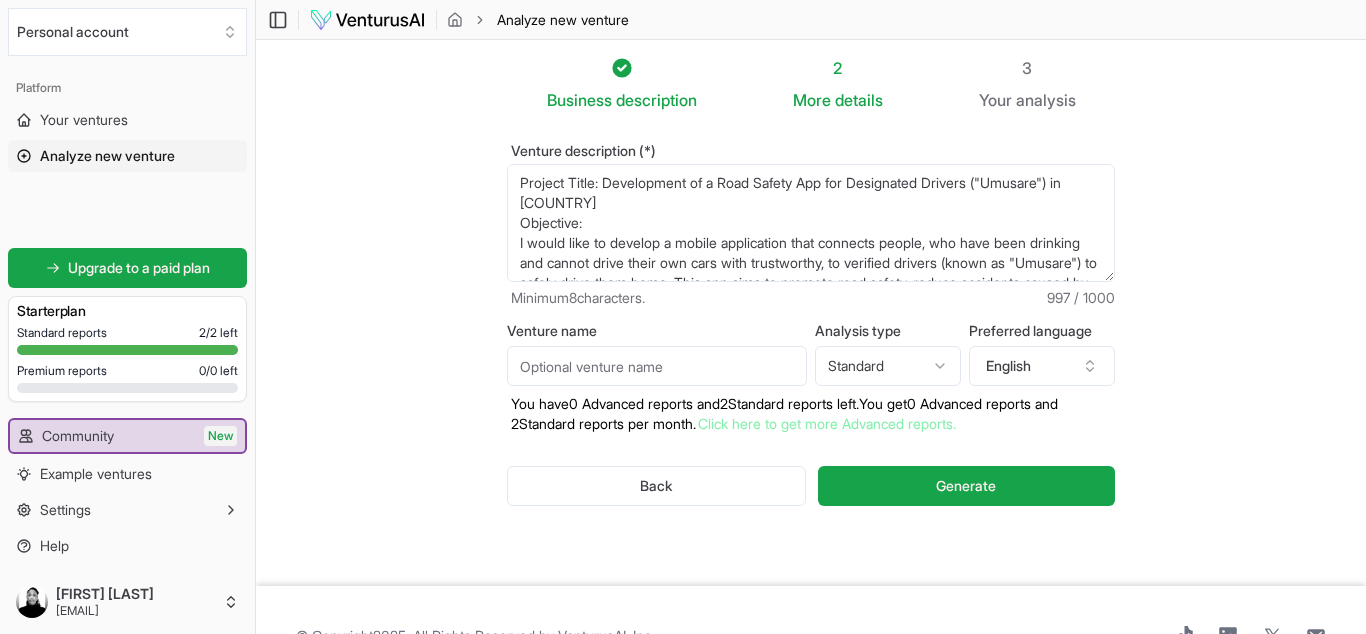 click on "Project Title: Development of a Road Safety App for Designated Drivers ("Umusare") in [COUNTRY]
Objective:
I would like to develop a mobile application that connects people, who have been drinking and cannot drive their own cars with trustworthy, to verified drivers (known as "Umusare") to safely drive them home. This app aims to promote road safety, reduce accidents caused by drunk driving, and provide a reliable solution for individuals who need assistance getting home after a night out.
Background:
In [COUNTRY],[CITY], there is a common practice where individuals ("Umusare") stand near bars and offer to drive intoxicated people home in their own cars. While this service is widely used, it lacks formal structure, trust, and safety measures. People who are drunk may feel uneasy to hand over their car keys to strangers without any verification or accountability.Umusare are not taxi drivers,they don't provide their own vehicles, they only drive the customer’s car to drop them home safely." at bounding box center [811, 223] 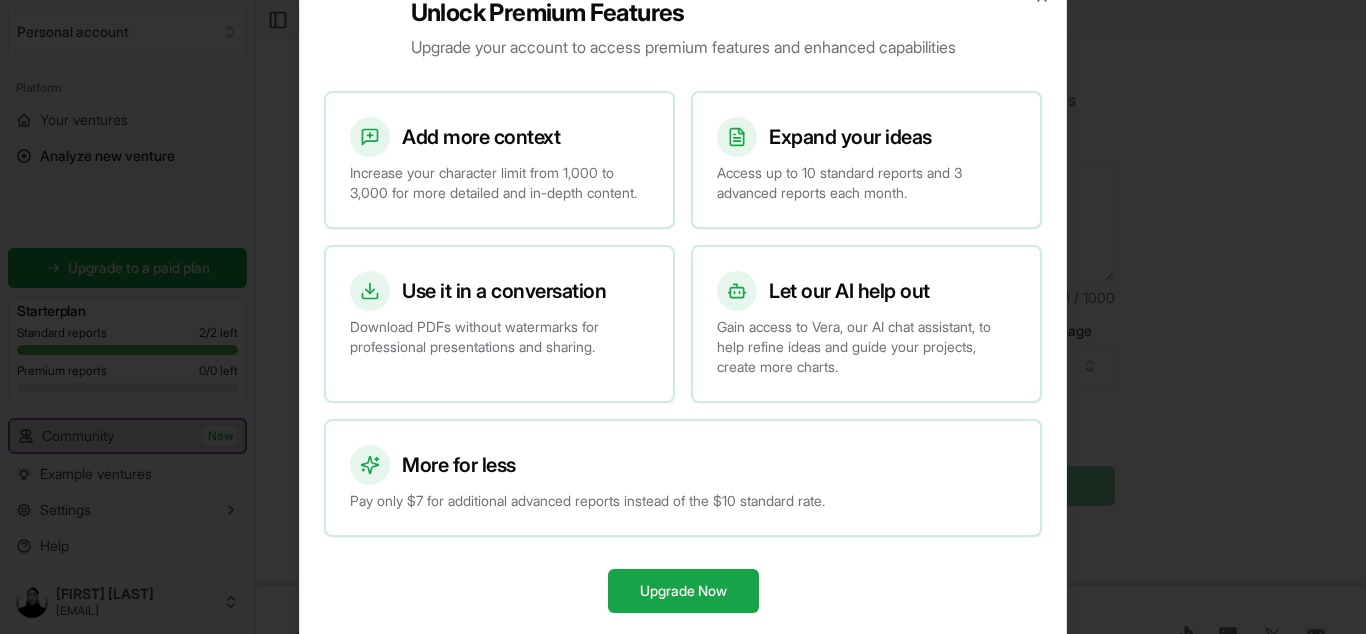 click at bounding box center [683, 317] 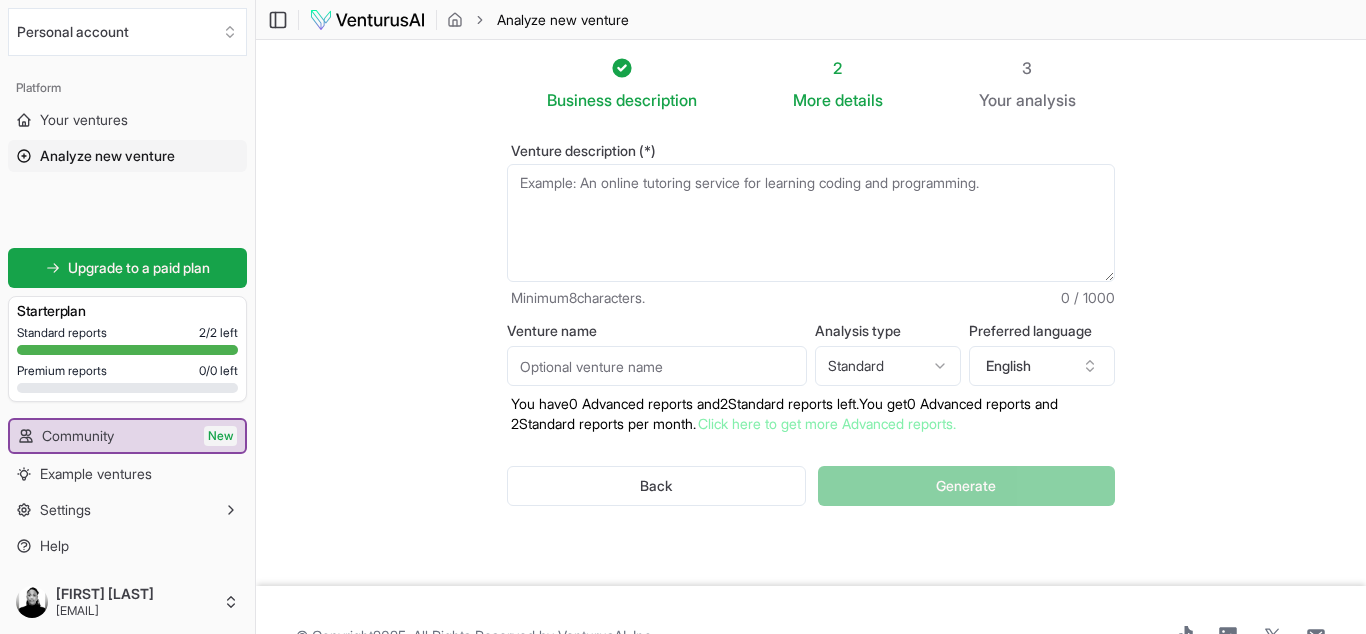 click on "Venture description (*)" at bounding box center [811, 223] 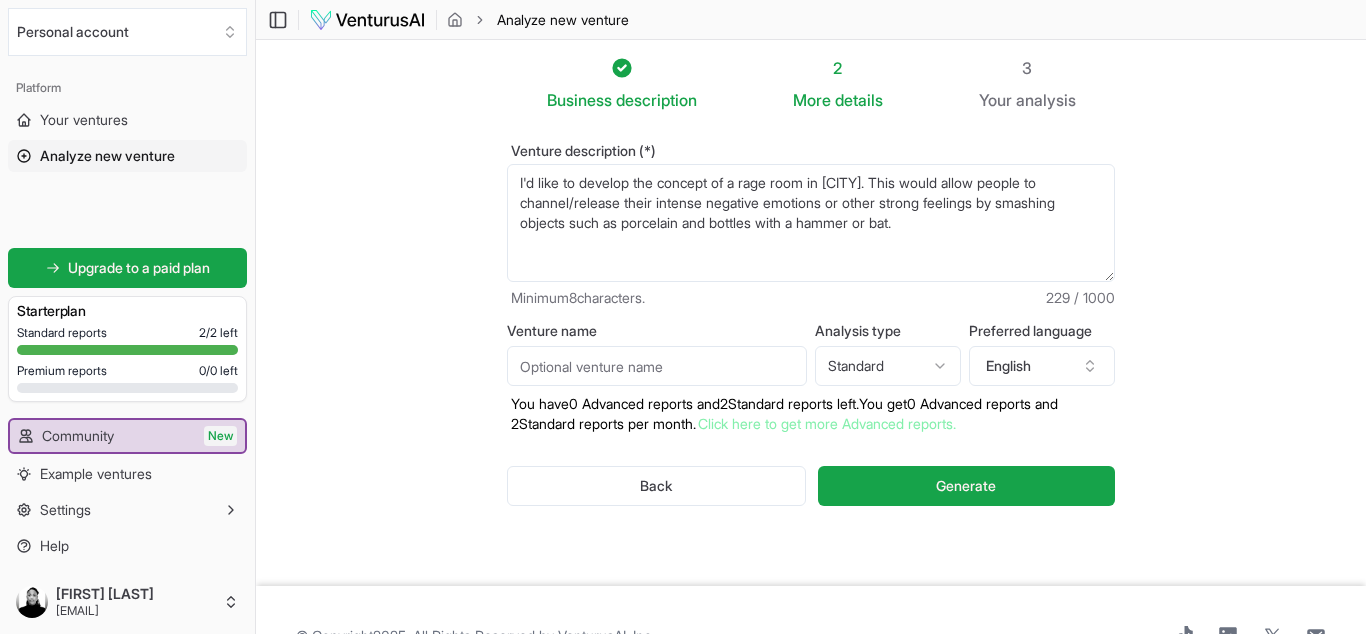 click on "I'd like to develop the concept of a rage room in [CITY]. This would allow people to channel/release their intense negative emotions or other strong feelings by smashing objects such as porcelain and bottles with a hammer or bat." at bounding box center (811, 223) 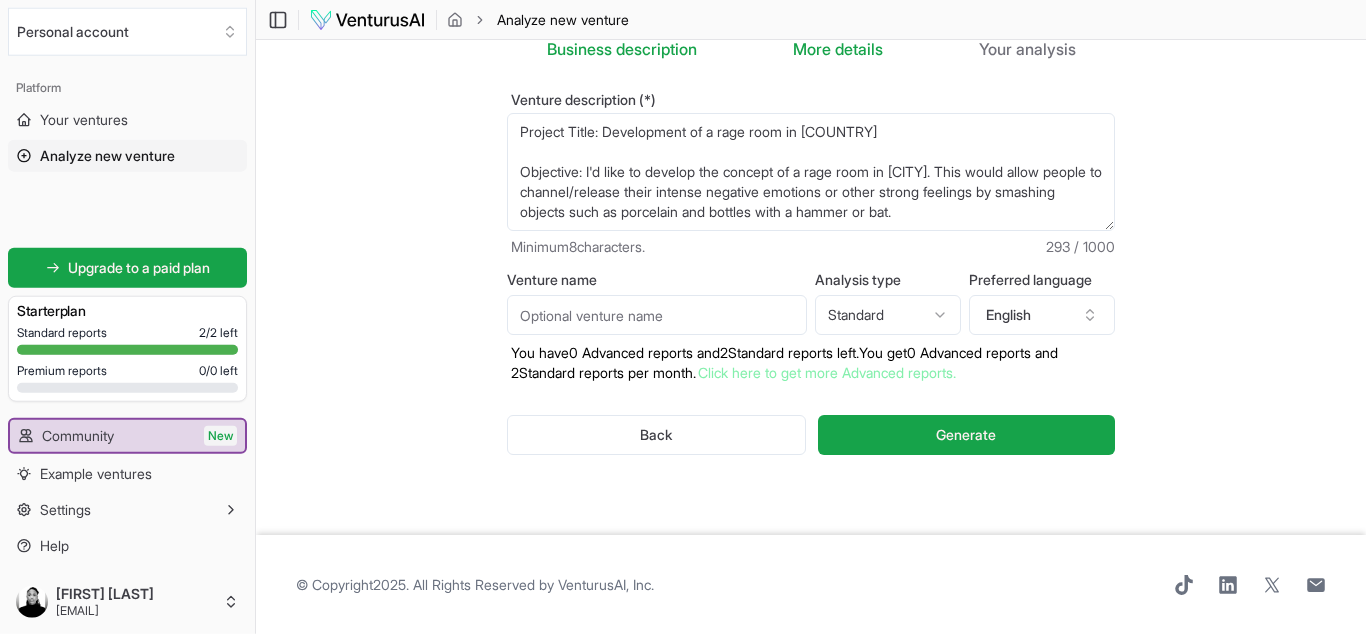 scroll, scrollTop: 52, scrollLeft: 0, axis: vertical 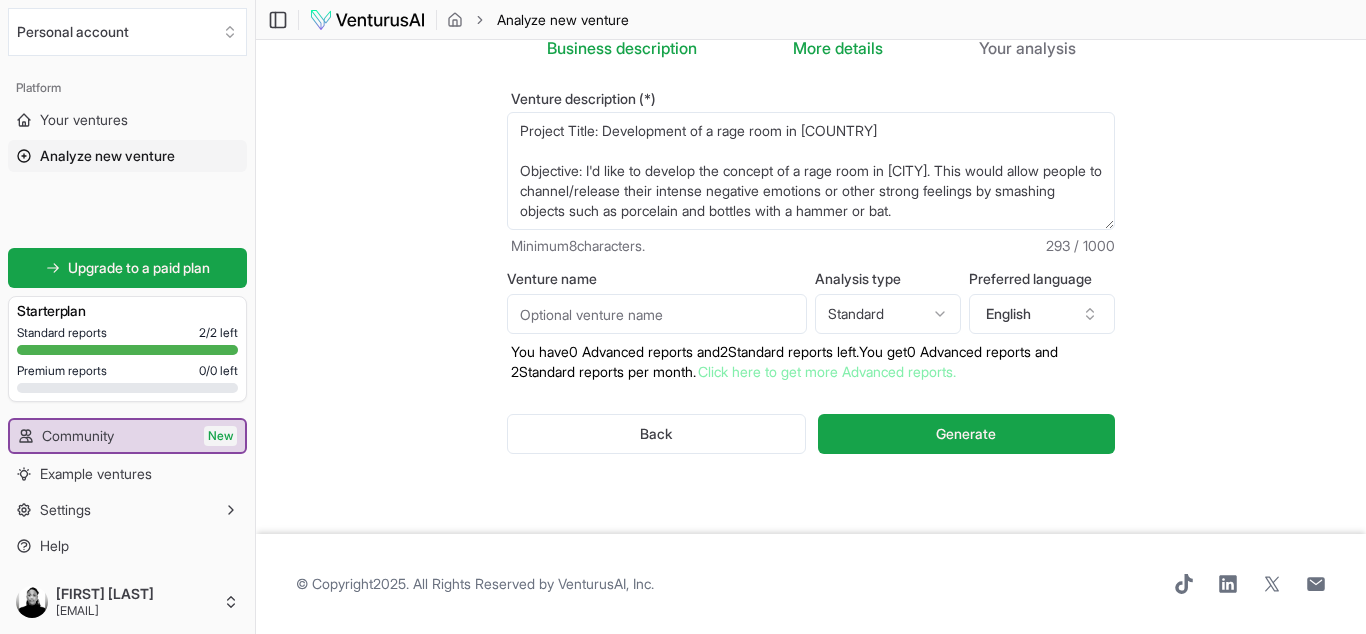 type on "Project Title: Development of a rage room in [COUNTRY]
Objective: I'd like to develop the concept of a rage room in [CITY]. This would allow people to channel/release their intense negative emotions or other strong feelings by smashing objects such as porcelain and bottles with a hammer or bat." 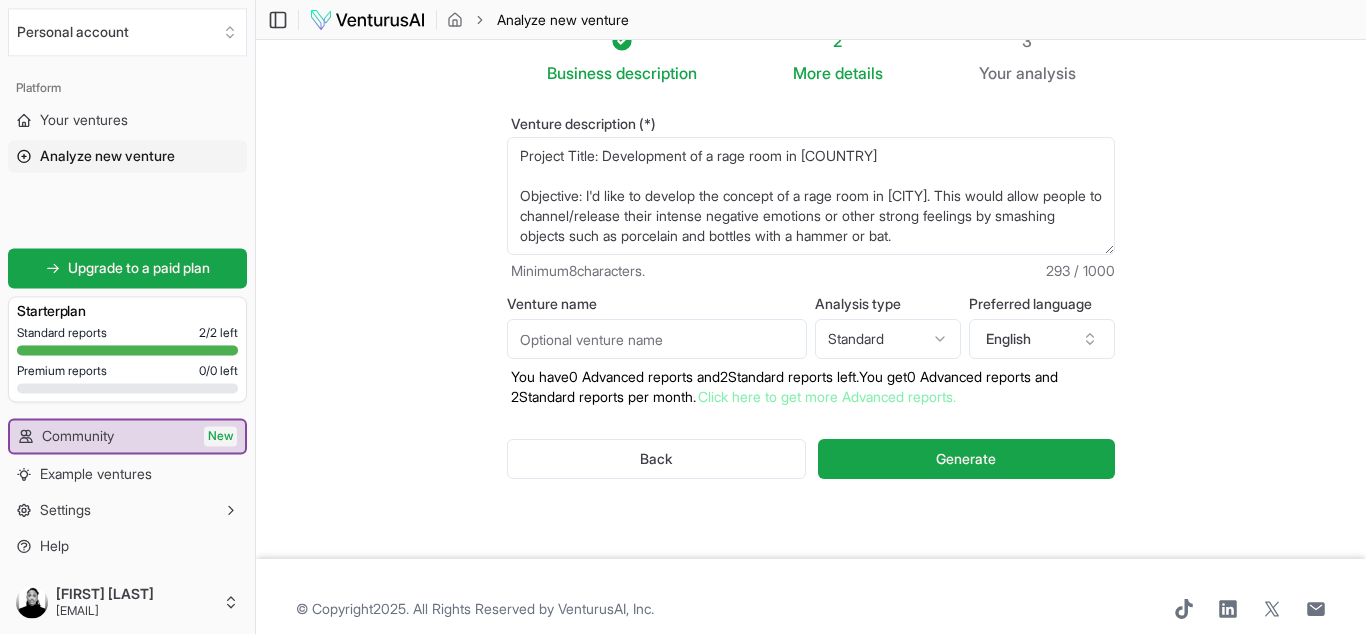 scroll, scrollTop: 14, scrollLeft: 0, axis: vertical 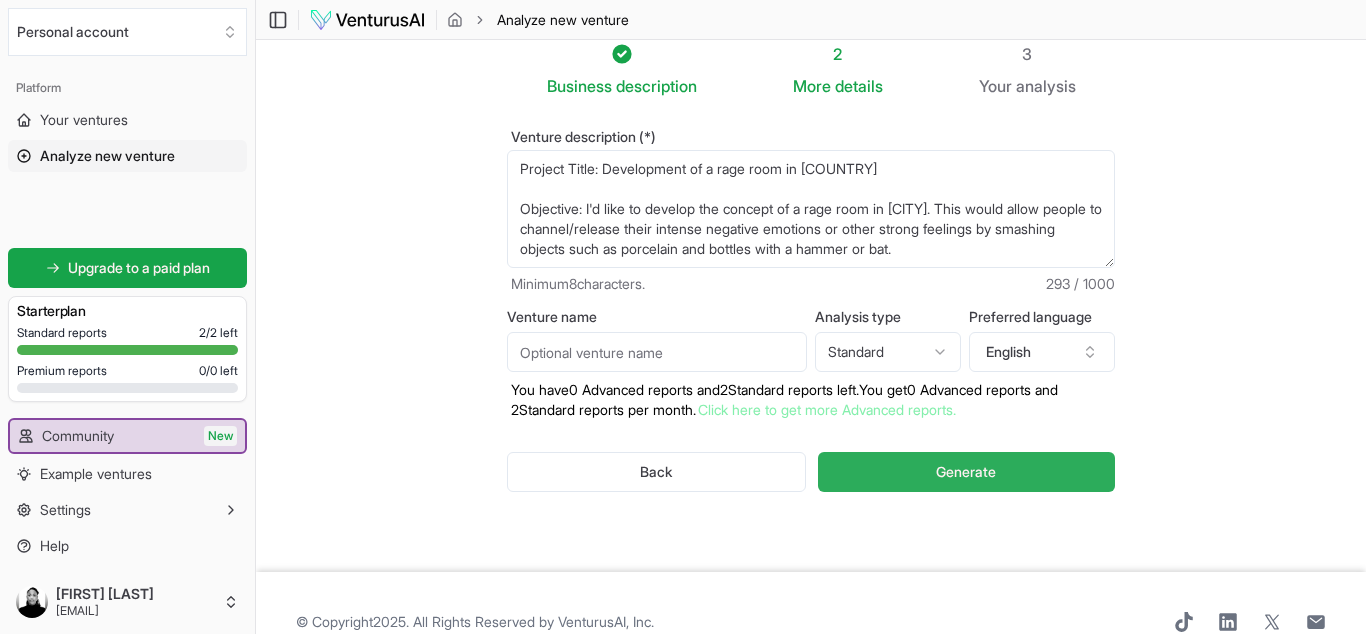 click on "Generate" at bounding box center [966, 472] 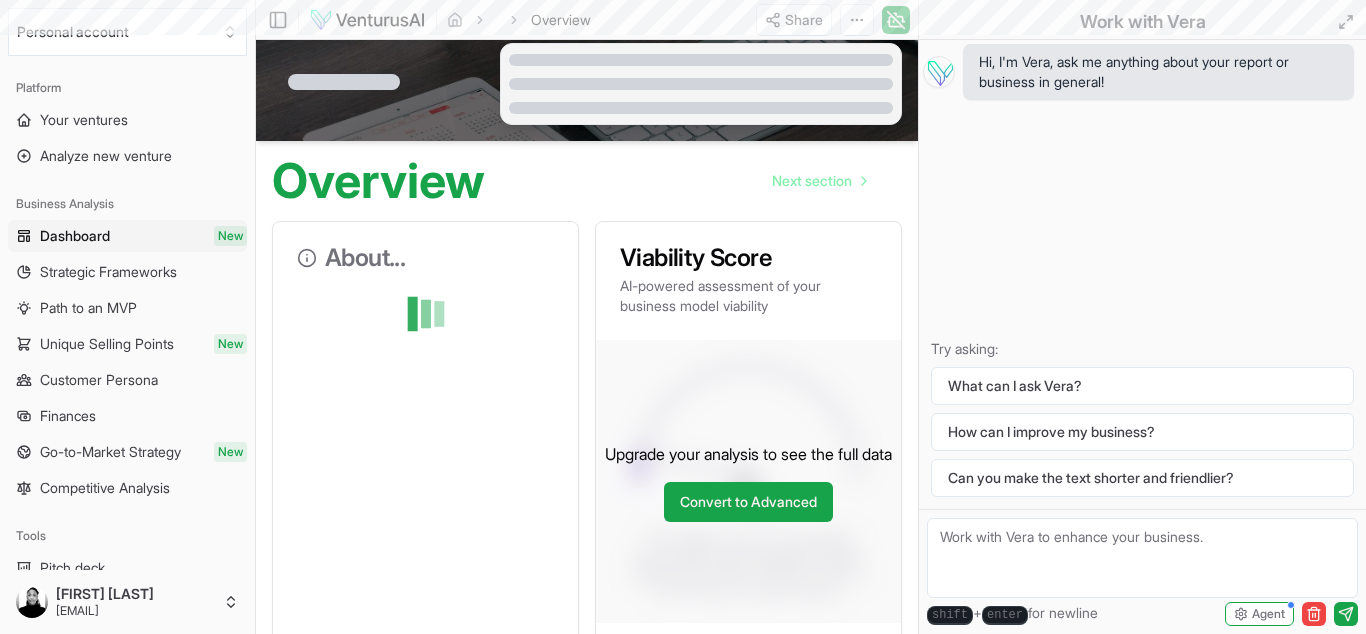 scroll, scrollTop: 0, scrollLeft: 0, axis: both 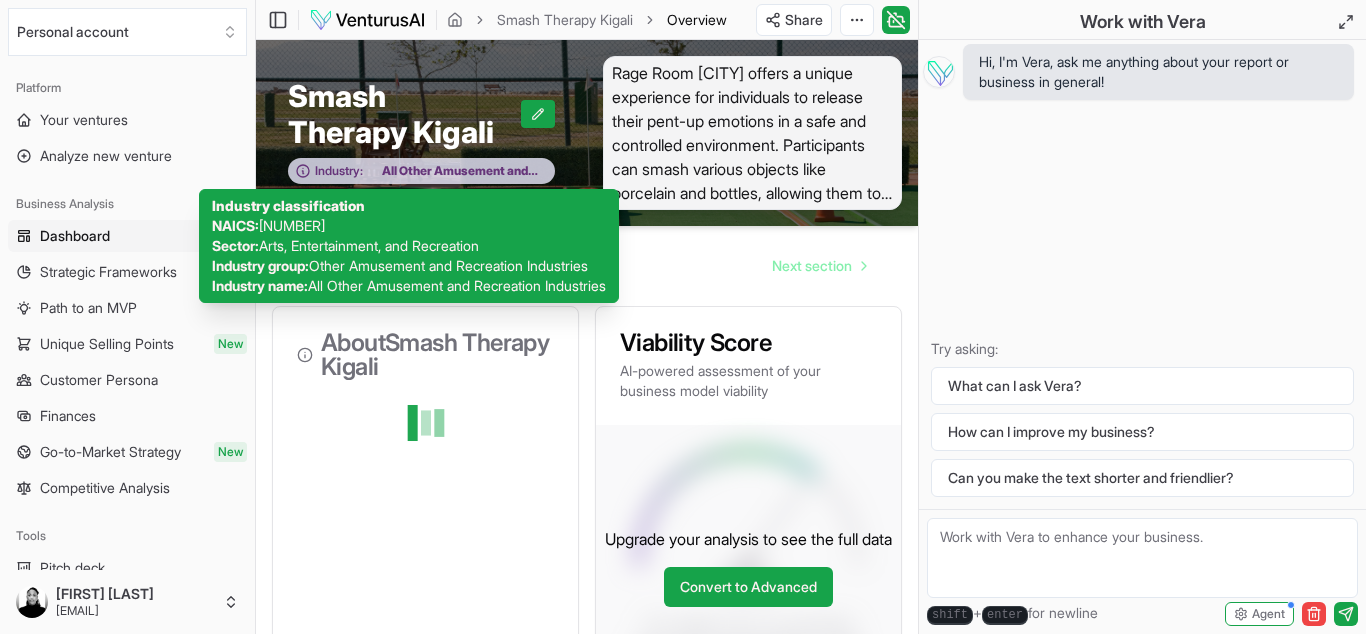 click on "All Other Amusement and Recreation Industries" at bounding box center (453, 171) 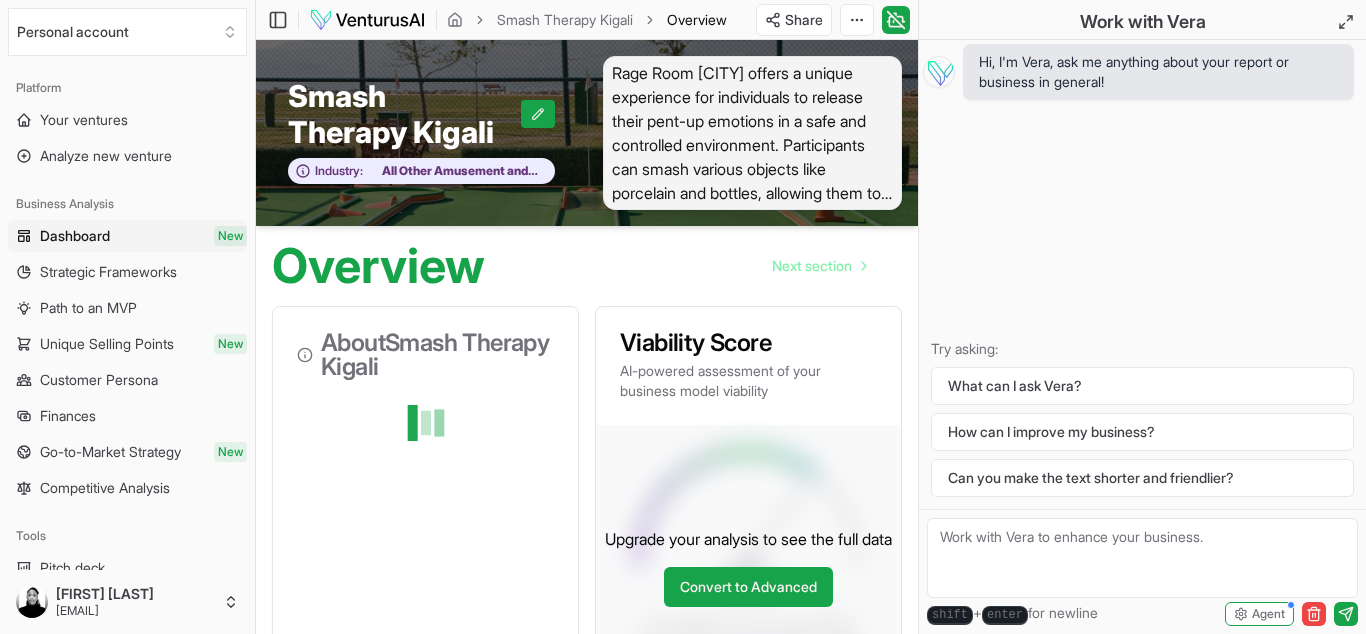 click on "Rage Room [CITY] offers a unique experience for individuals to release their pent-up emotions in a safe and controlled environment. Participants can smash various objects like porcelain and bottles, allowing them to channel their frustrations in a fun and therapeutic way, promoting emotional well-being and stress relief in a vibrant, supportive space." at bounding box center (752, 133) 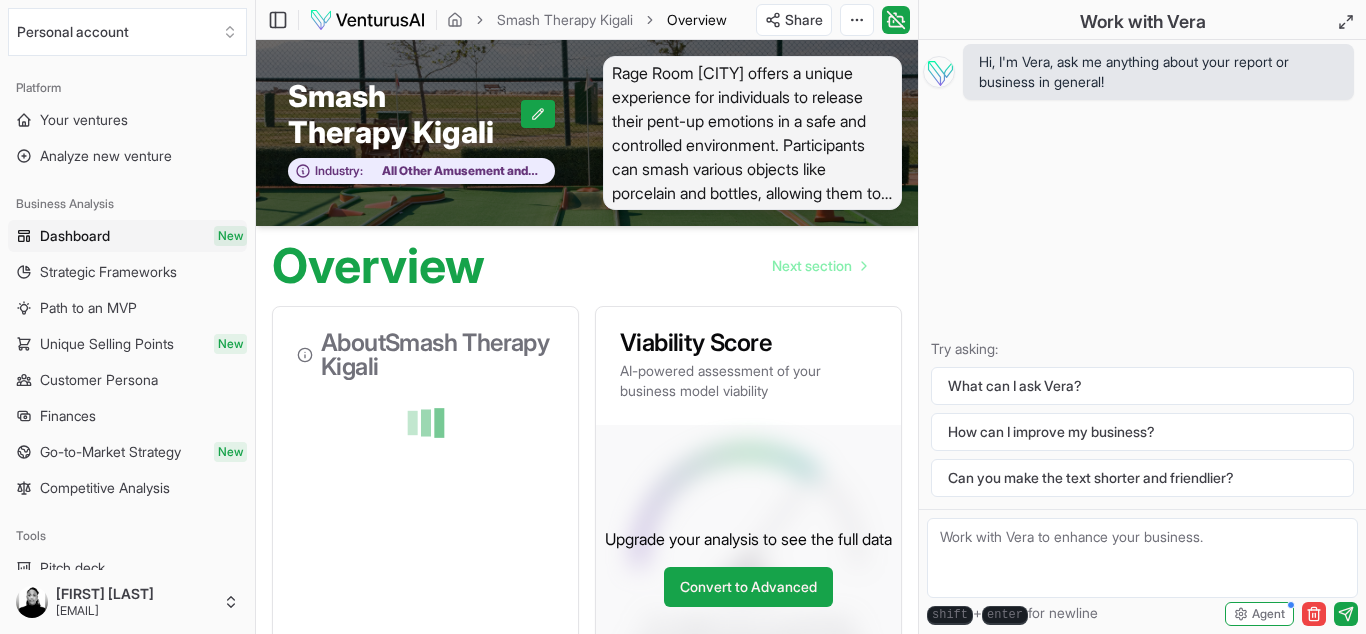 click on "Rage Room [CITY] offers a unique experience for individuals to release their pent-up emotions in a safe and controlled environment. Participants can smash various objects like porcelain and bottles, allowing them to channel their frustrations in a fun and therapeutic way, promoting emotional well-being and stress relief in a vibrant, supportive space." at bounding box center [752, 133] 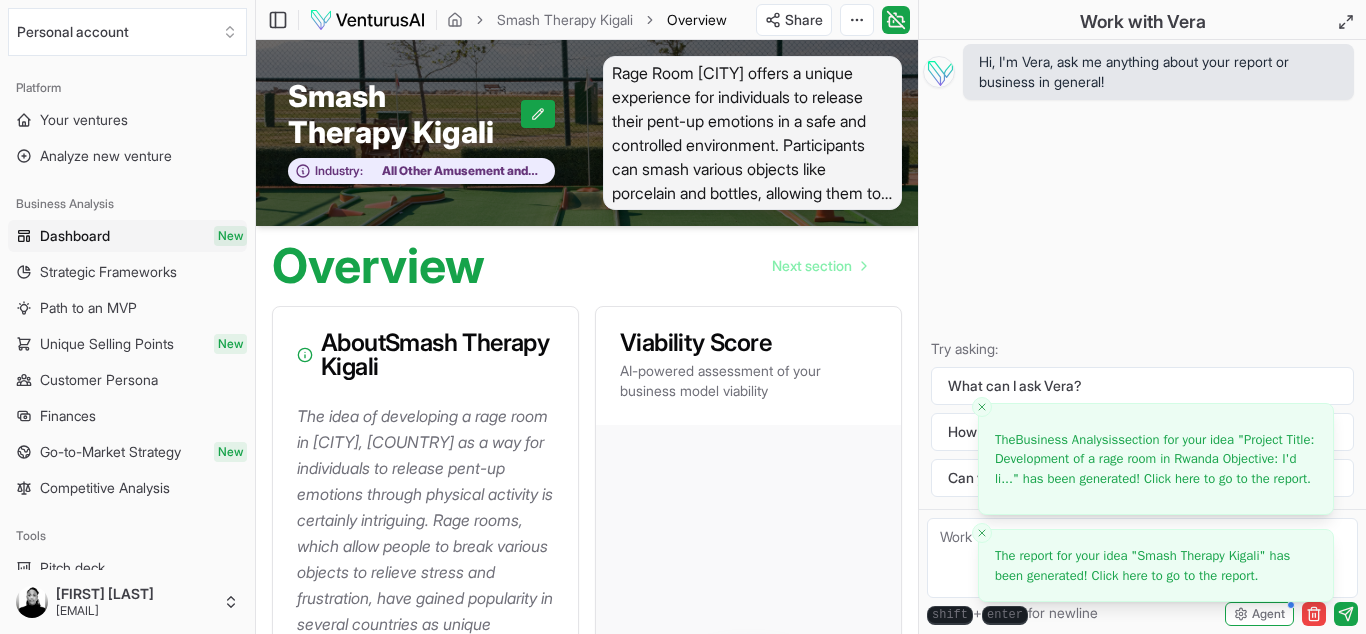 click on "The report for your idea " Smash Therapy [CITY] " has been generated! Click here to go to the report." at bounding box center [1142, 565] 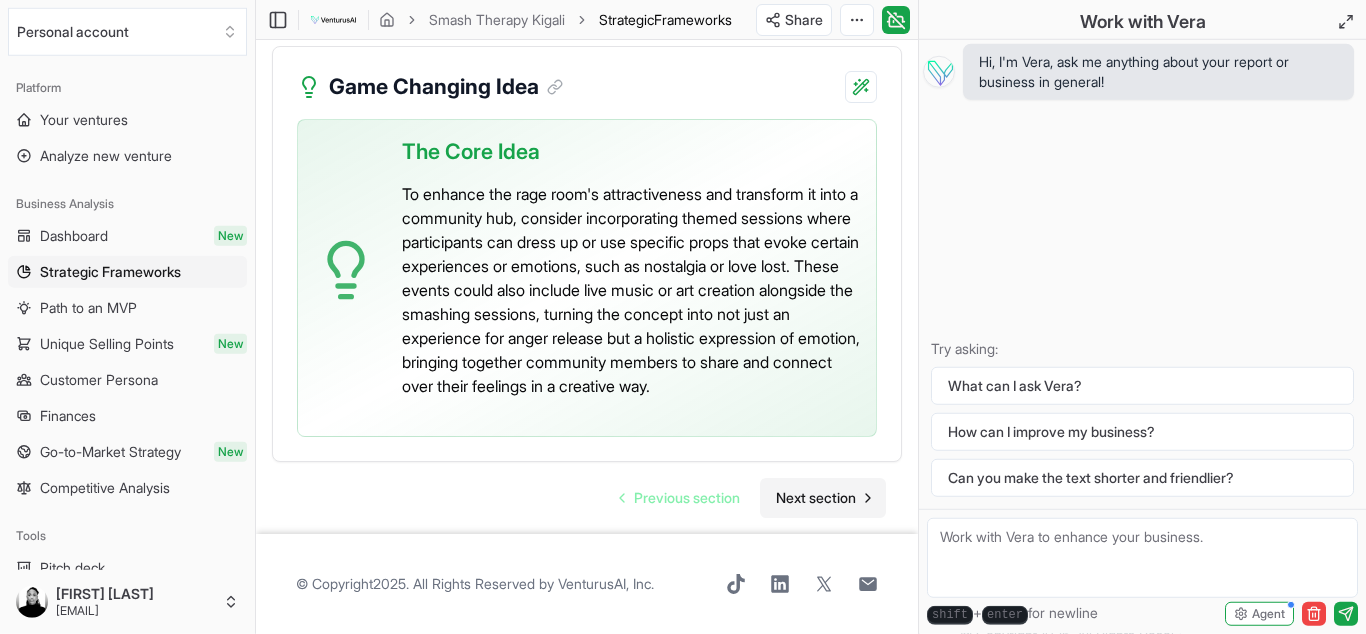 scroll, scrollTop: 5848, scrollLeft: 0, axis: vertical 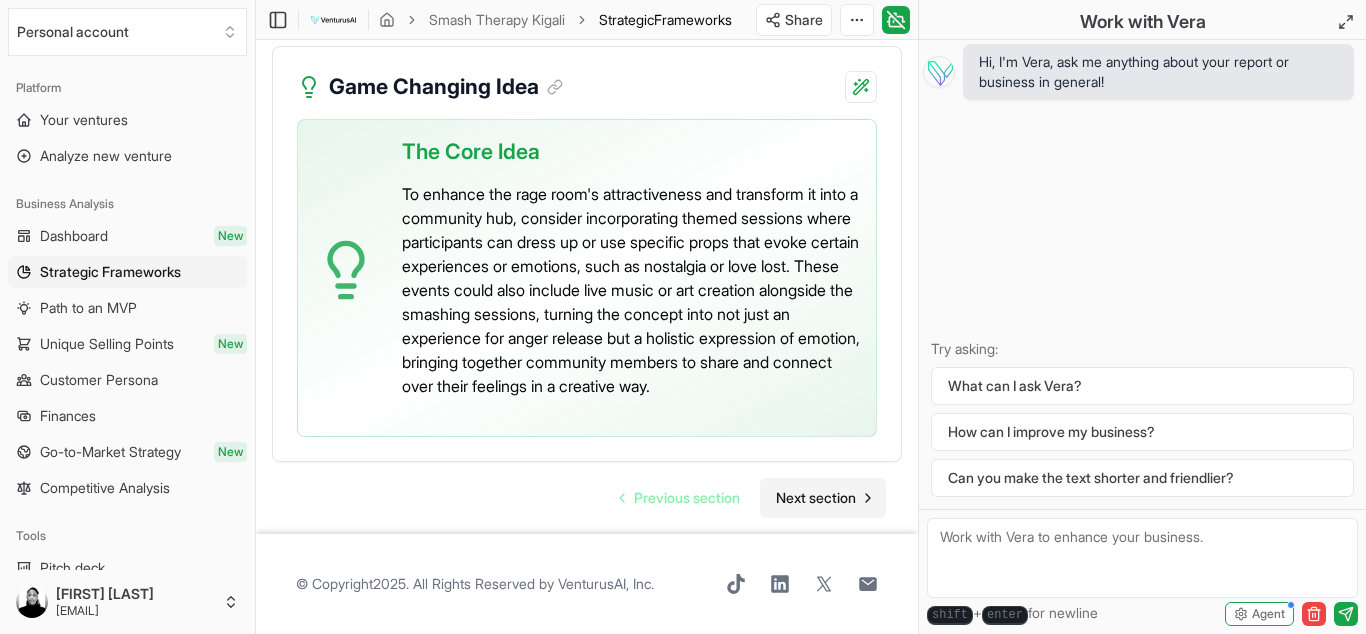 click on "Next section" at bounding box center (816, 498) 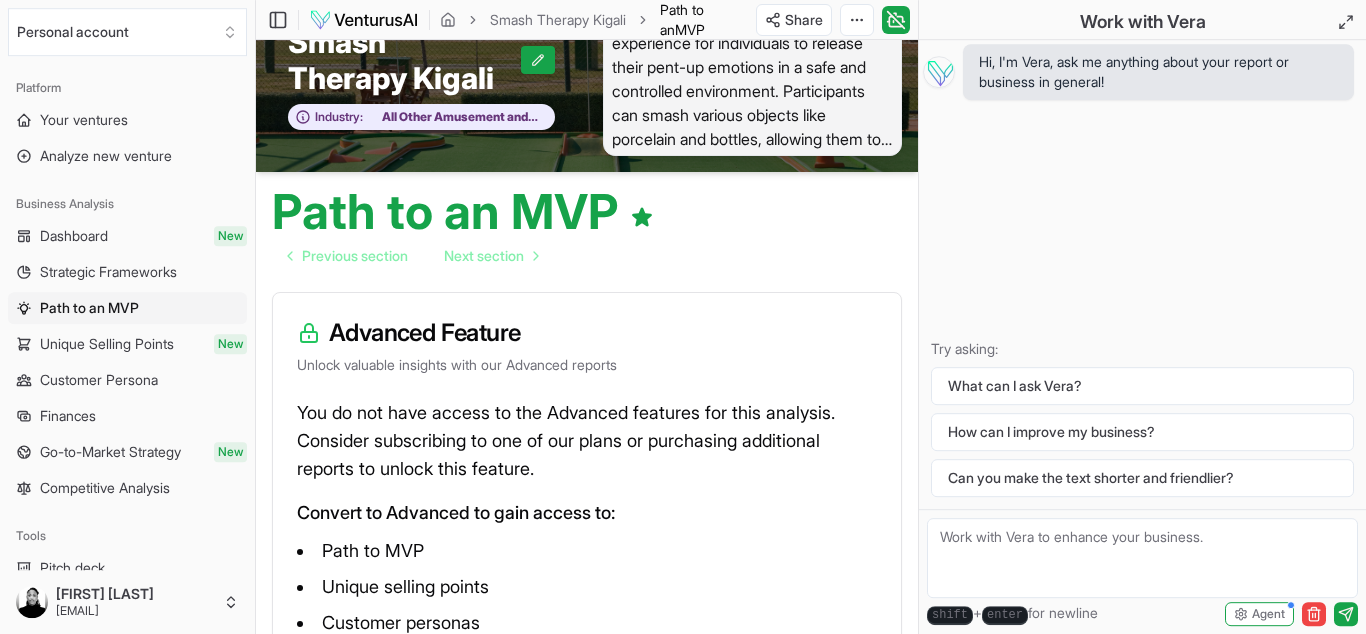 scroll, scrollTop: 0, scrollLeft: 0, axis: both 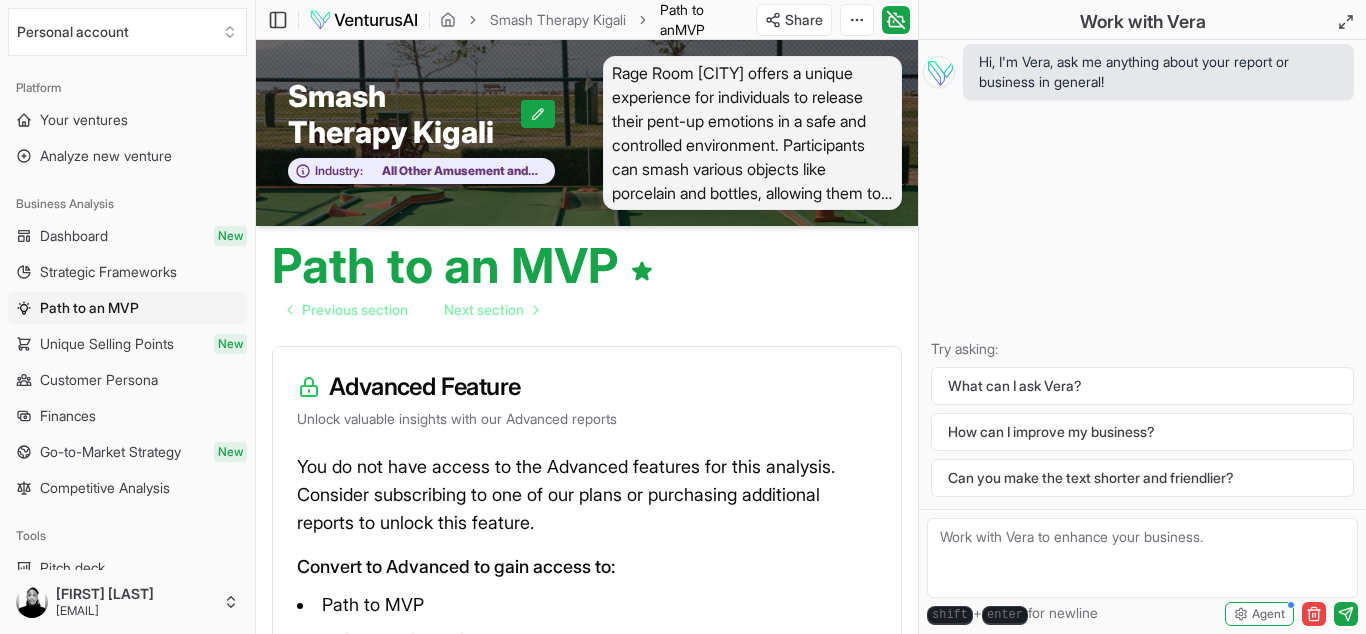 click on "Rage Room [CITY] offers a unique experience for individuals to release their pent-up emotions in a safe and controlled environment. Participants can smash various objects like porcelain and bottles, allowing them to channel their frustrations in a fun and therapeutic way, promoting emotional well-being and stress relief in a vibrant, supportive space." at bounding box center (752, 133) 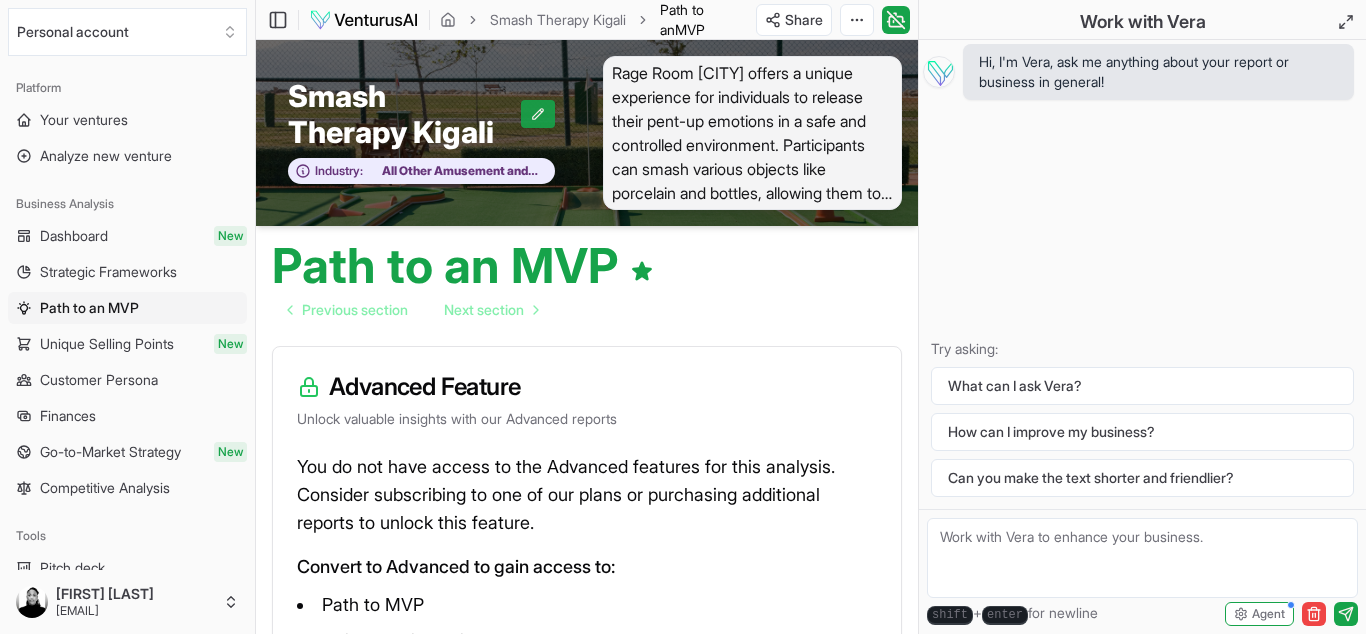 click at bounding box center [538, 114] 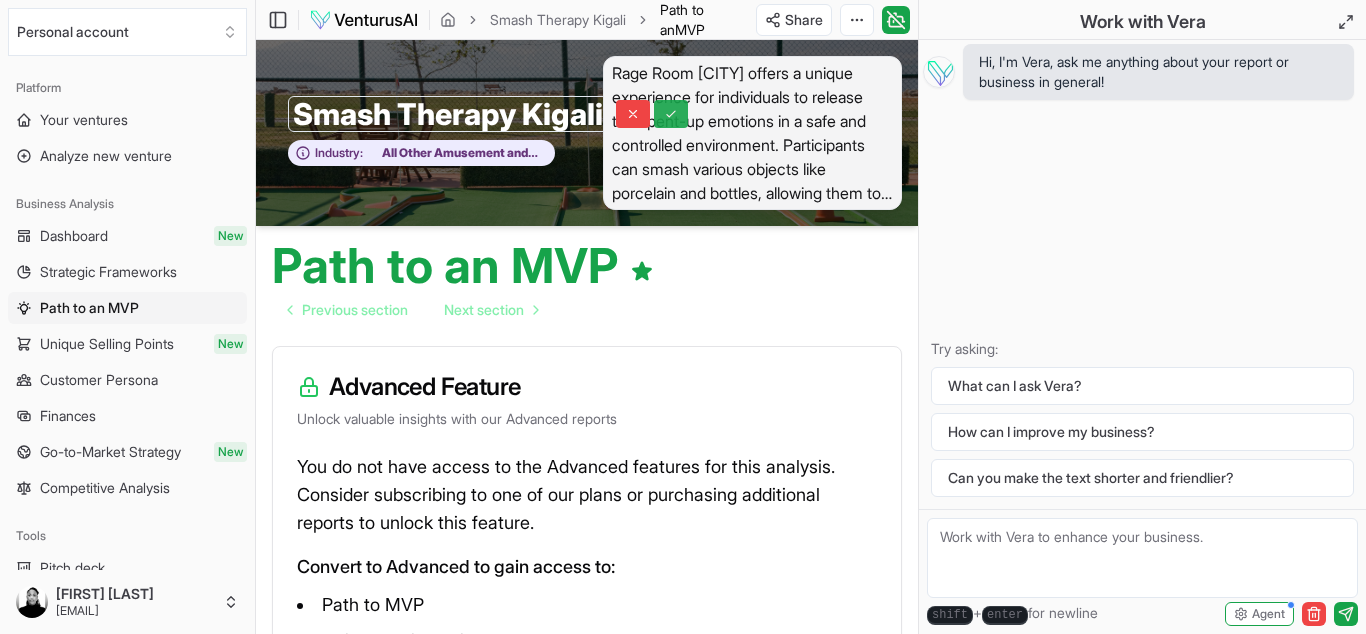 click 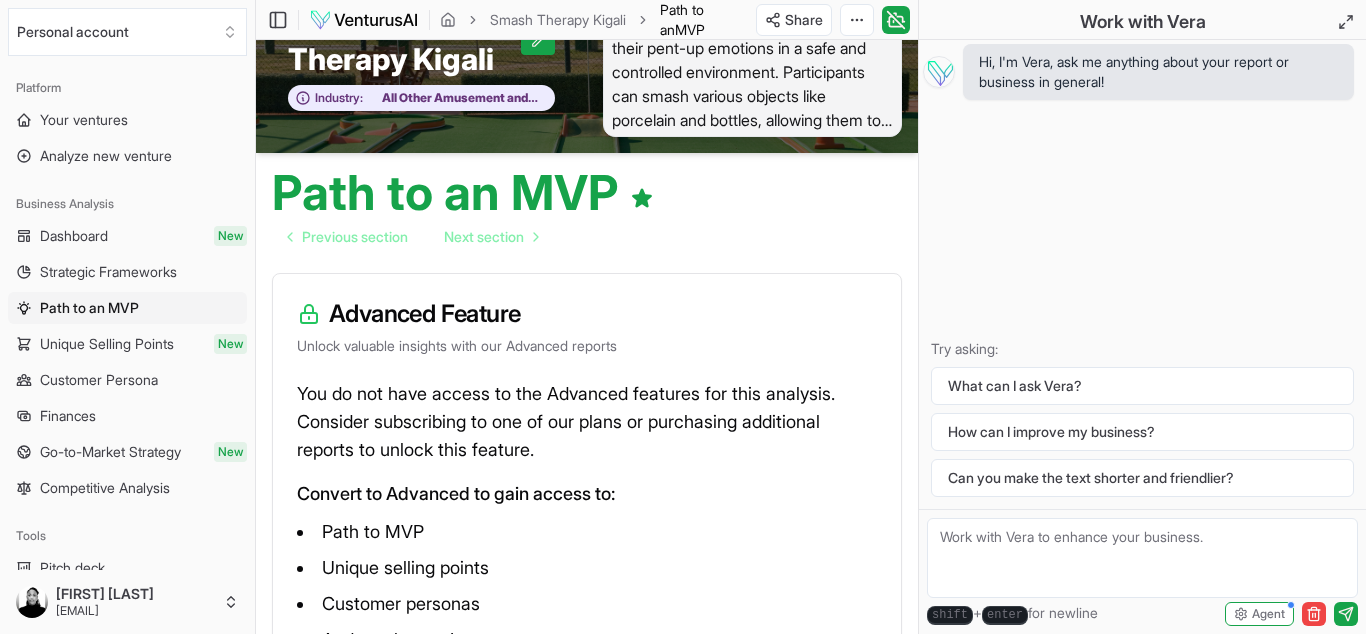 scroll, scrollTop: 0, scrollLeft: 0, axis: both 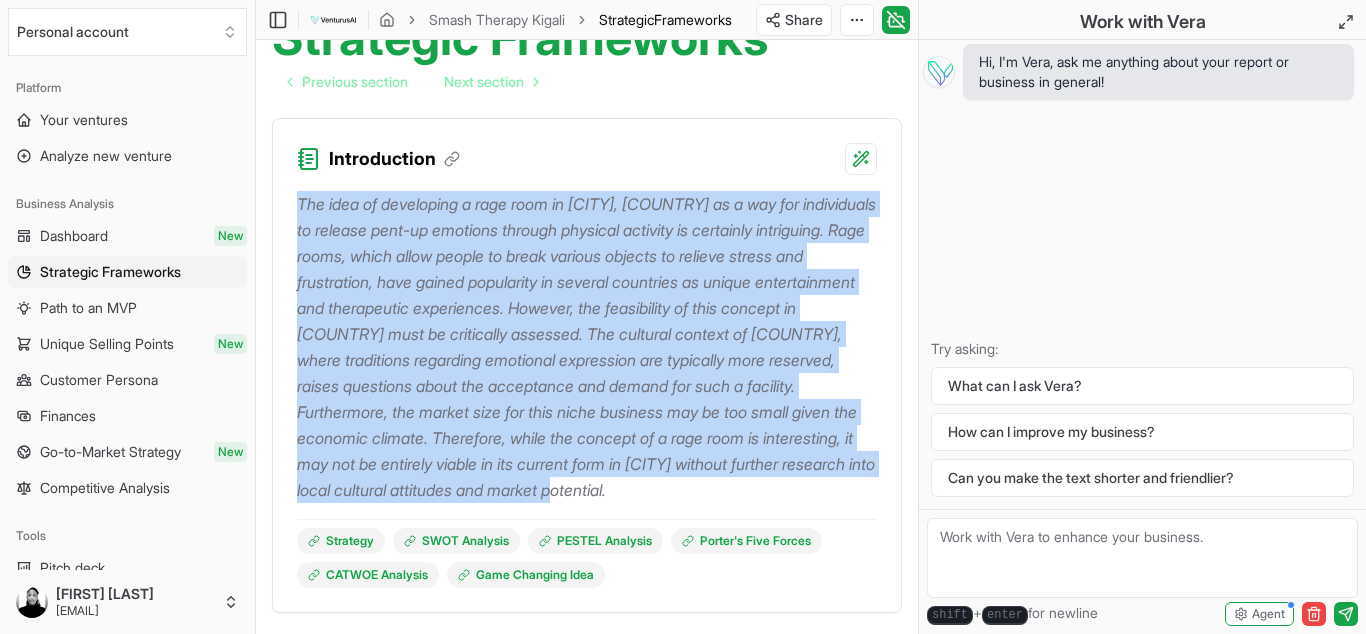 drag, startPoint x: 299, startPoint y: 204, endPoint x: 862, endPoint y: 494, distance: 633.3001 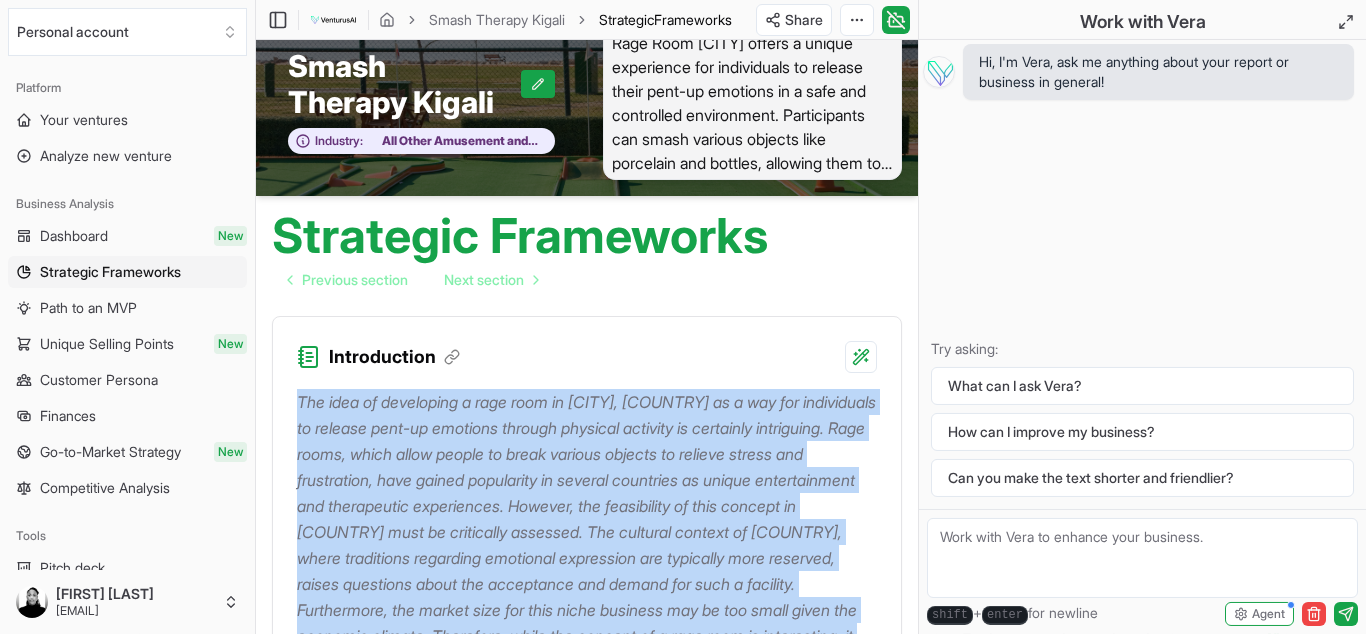 scroll, scrollTop: 0, scrollLeft: 0, axis: both 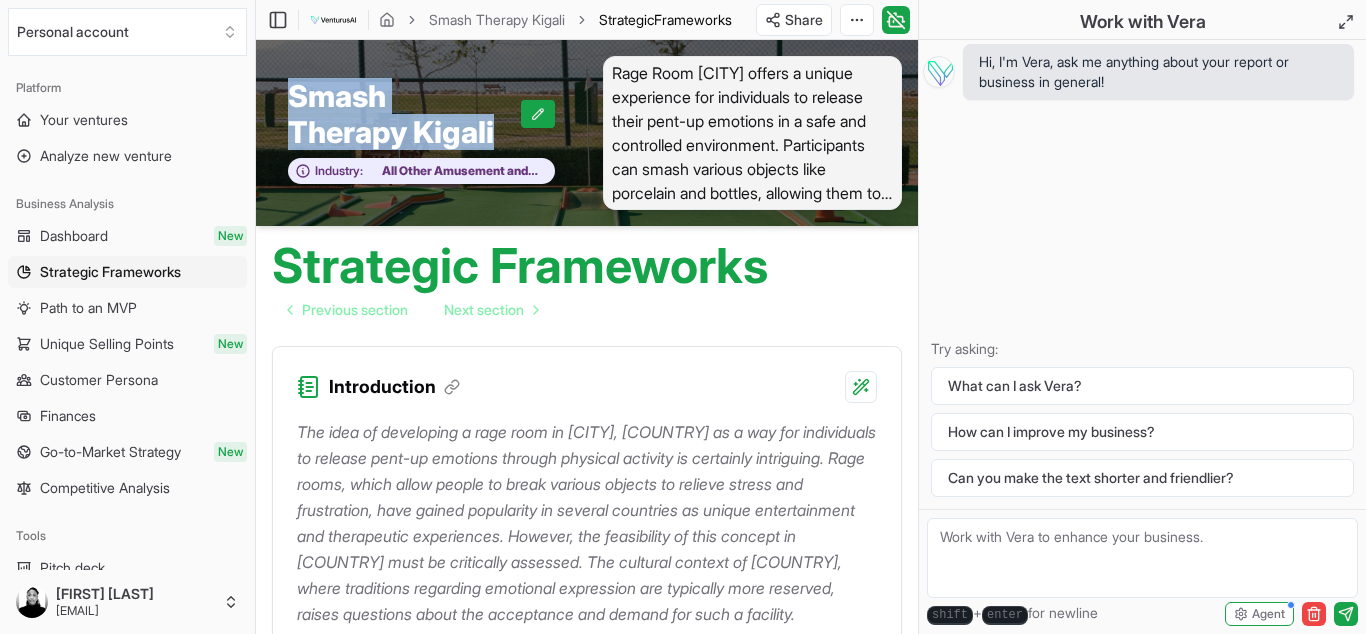 drag, startPoint x: 292, startPoint y: 92, endPoint x: 499, endPoint y: 132, distance: 210.82932 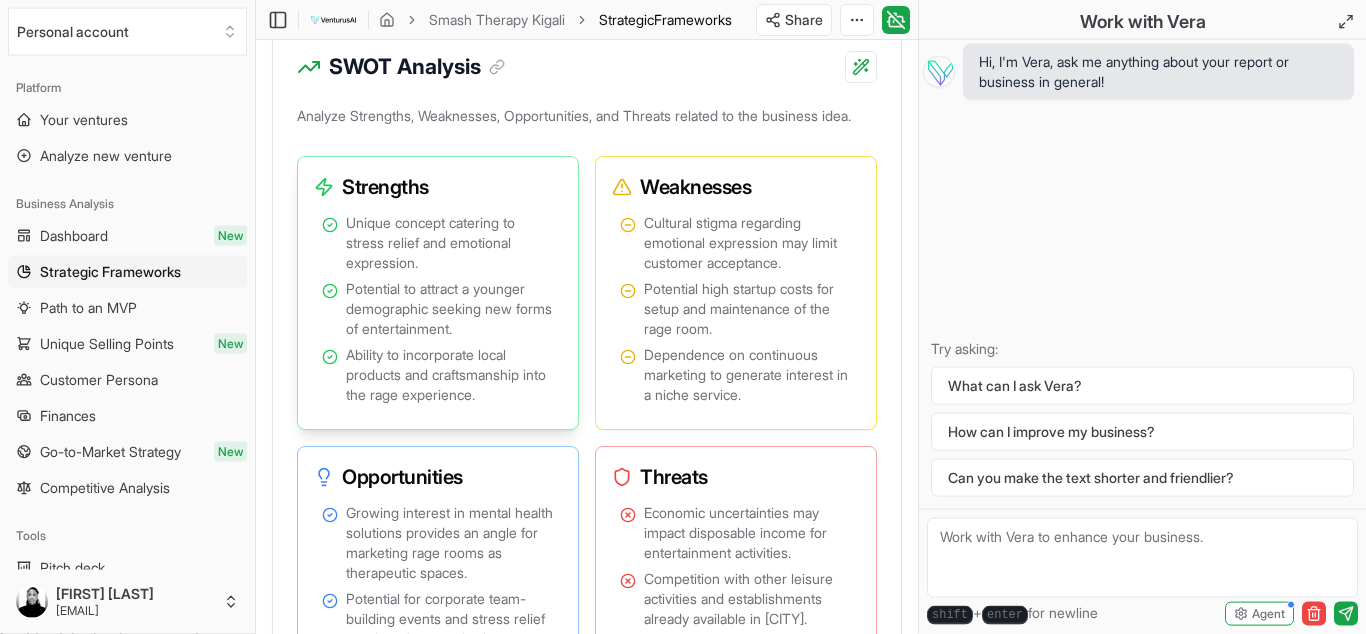 scroll, scrollTop: 1596, scrollLeft: 0, axis: vertical 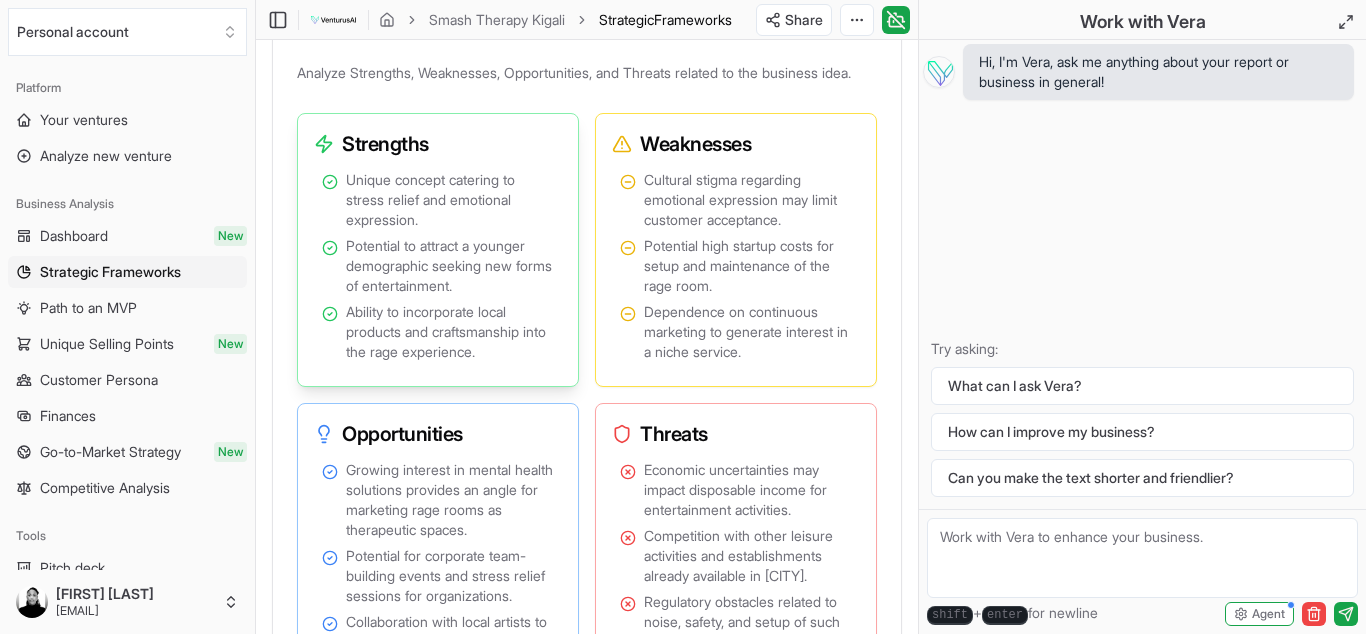 drag, startPoint x: 335, startPoint y: 198, endPoint x: 496, endPoint y: 240, distance: 166.3881 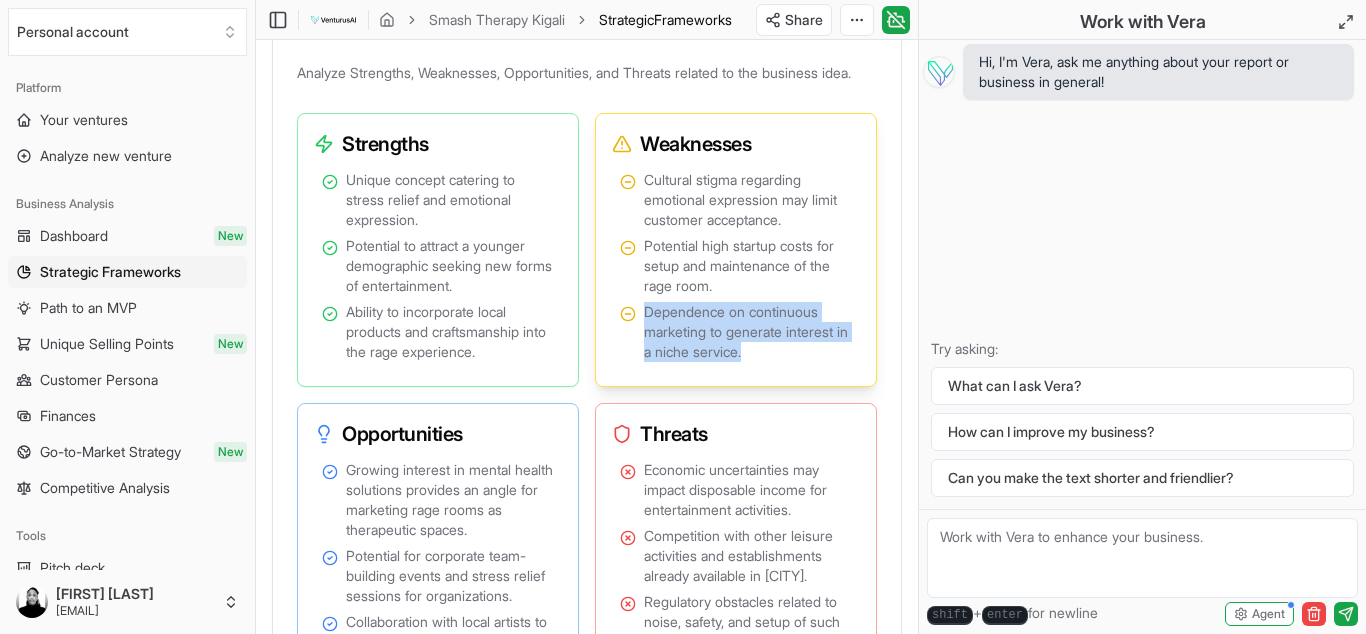 drag, startPoint x: 342, startPoint y: 193, endPoint x: 787, endPoint y: 413, distance: 496.41214 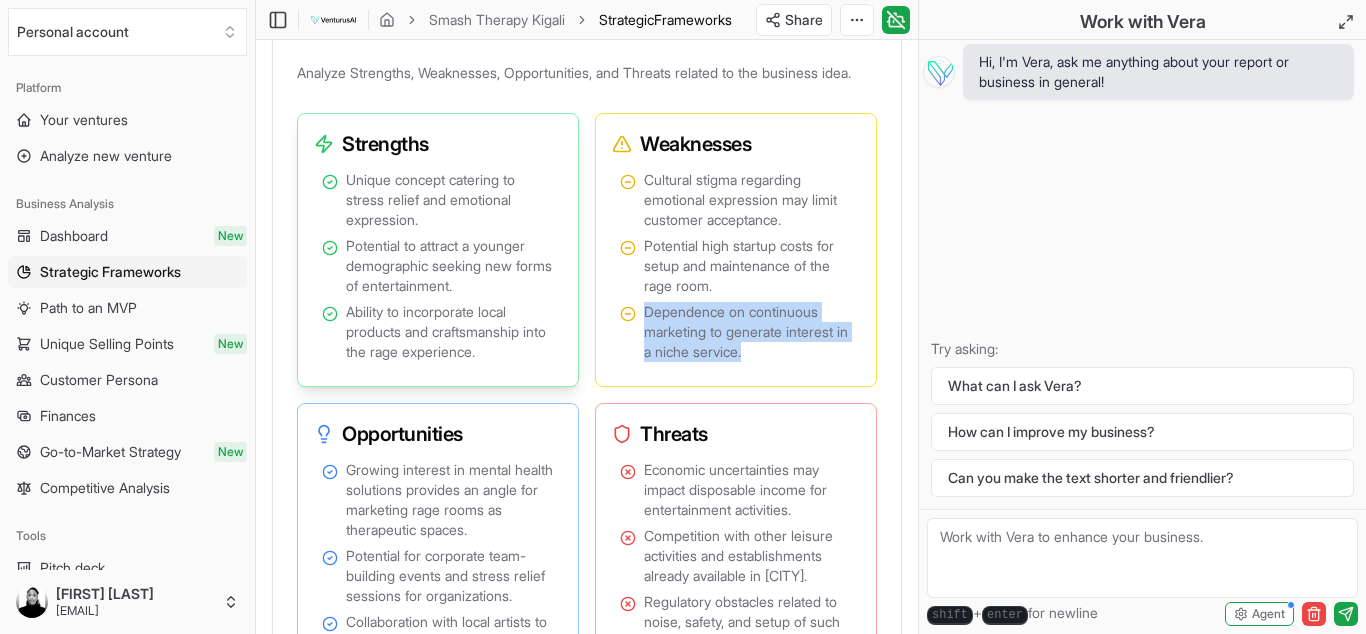 copy on "Dependence on continuous marketing to generate interest in a niche service." 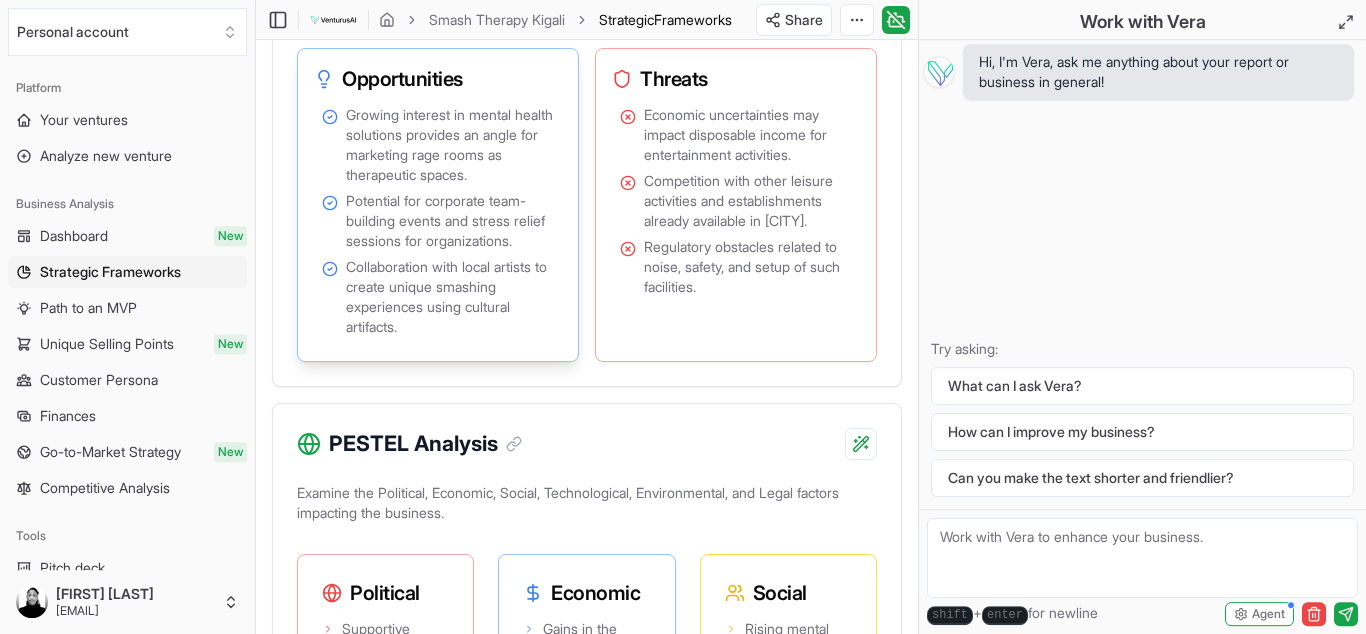 scroll, scrollTop: 1938, scrollLeft: 0, axis: vertical 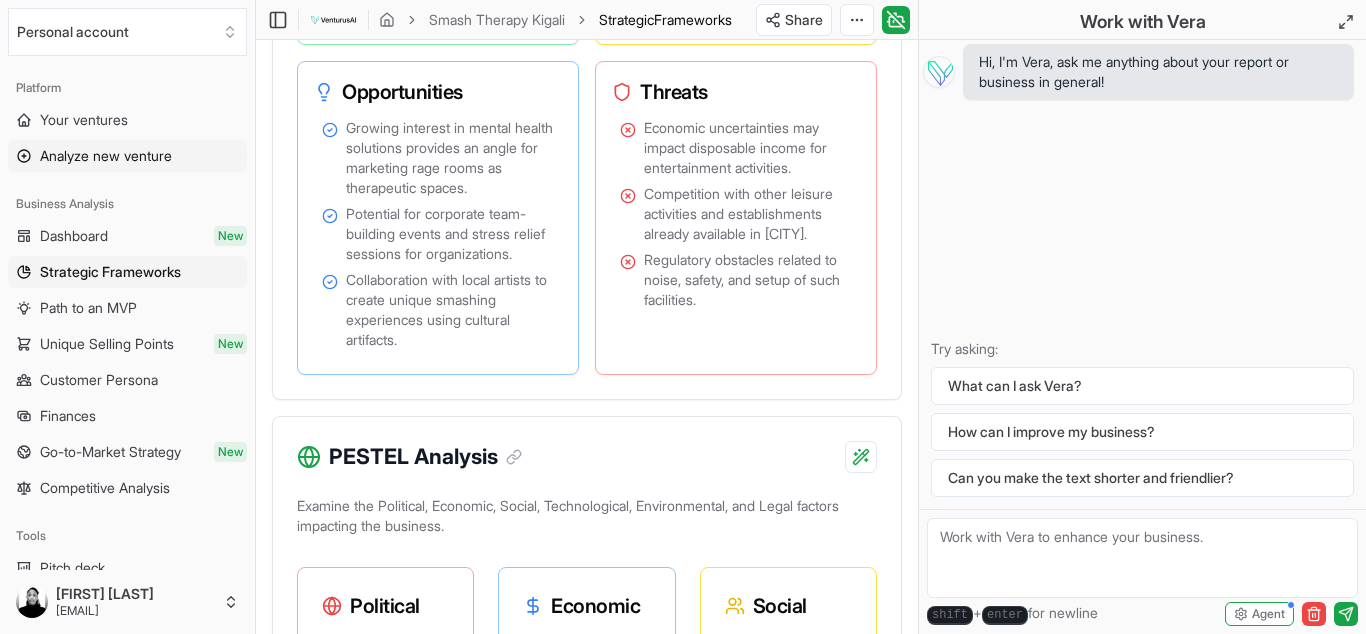 drag, startPoint x: 310, startPoint y: 148, endPoint x: 231, endPoint y: 166, distance: 81.02469 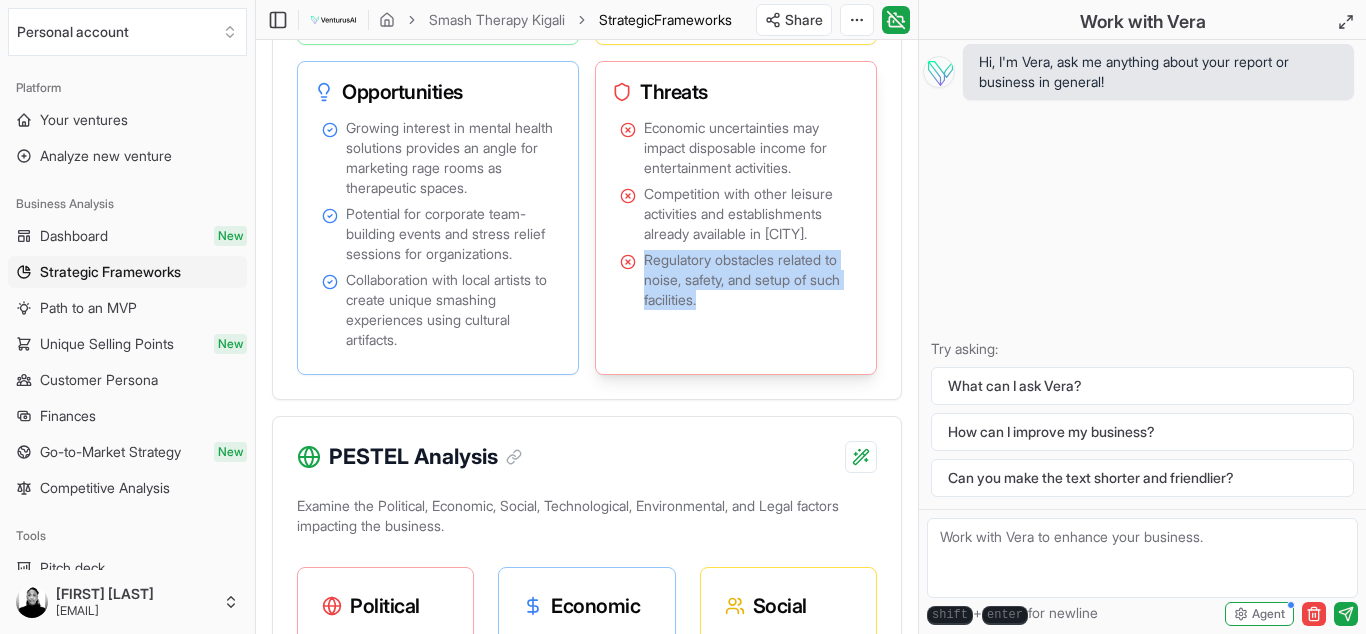 drag, startPoint x: 342, startPoint y: 140, endPoint x: 800, endPoint y: 369, distance: 512.0596 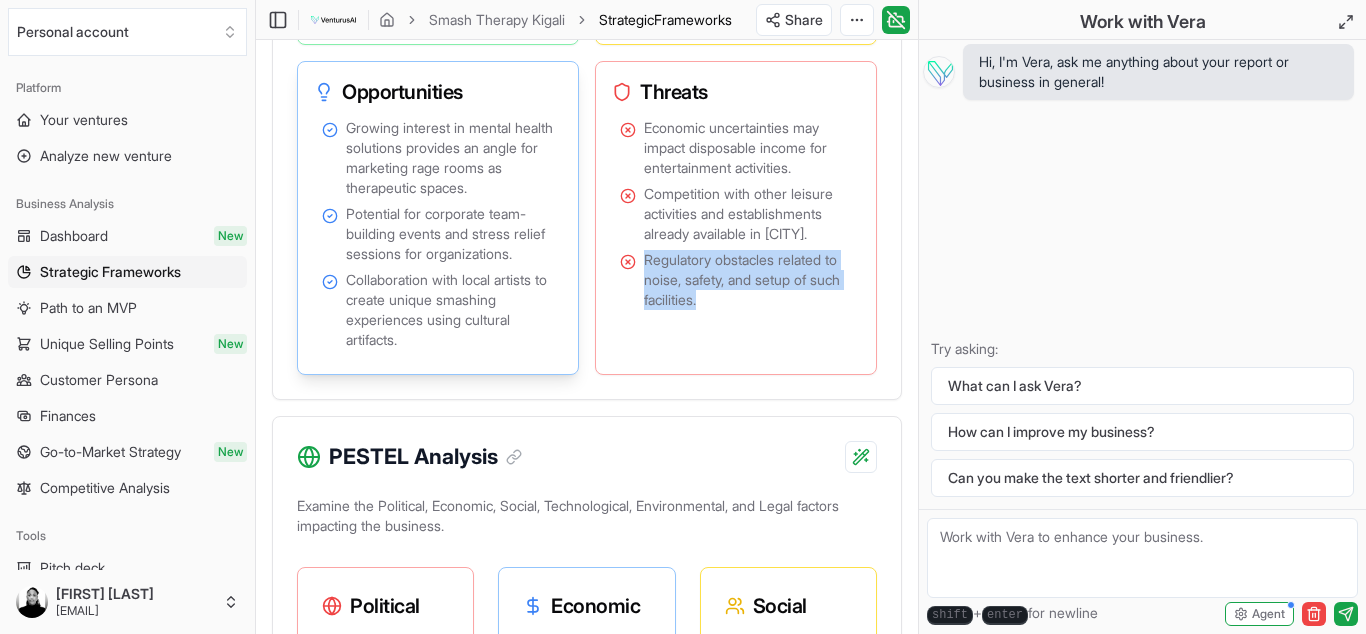 copy on "Regulatory obstacles related to noise, safety, and setup of such facilities." 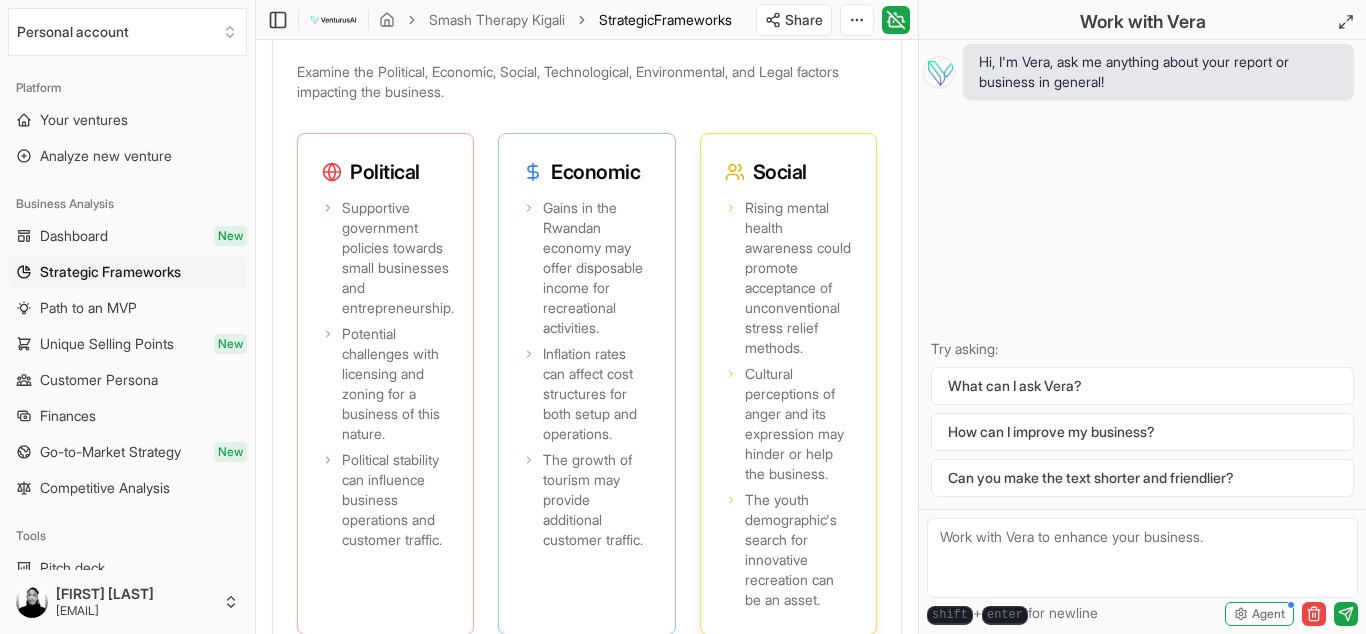 scroll, scrollTop: 2356, scrollLeft: 0, axis: vertical 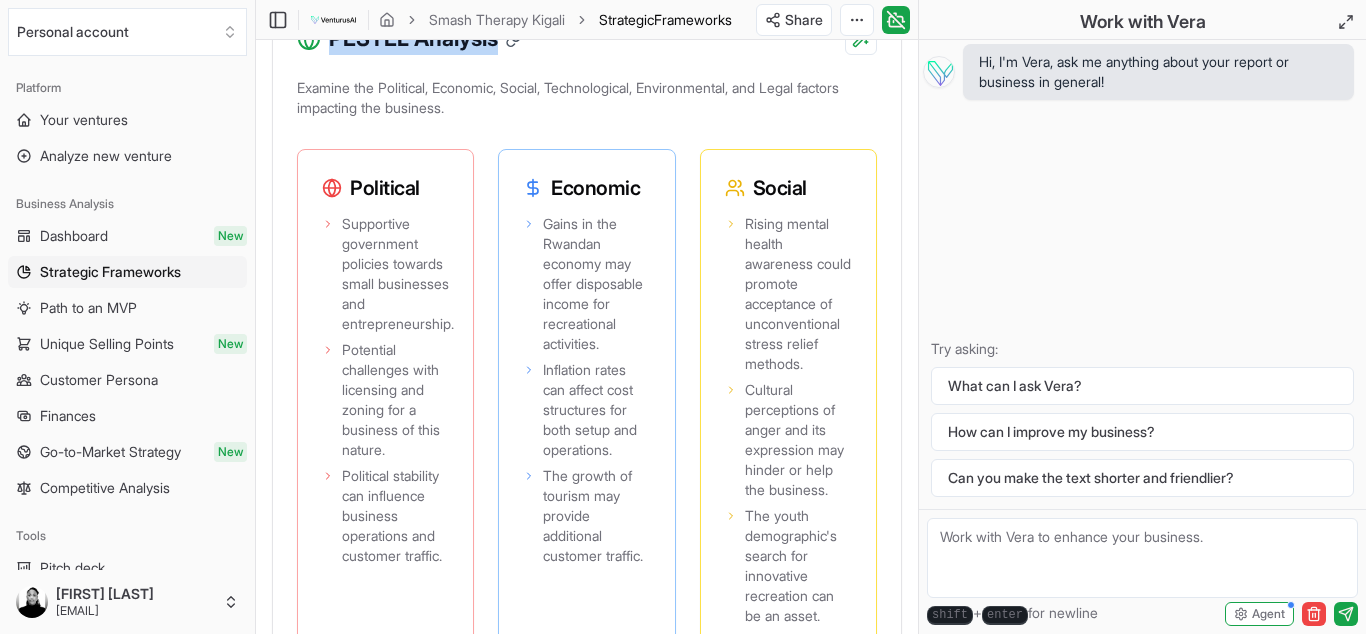 drag, startPoint x: 332, startPoint y: 104, endPoint x: 508, endPoint y: 115, distance: 176.34341 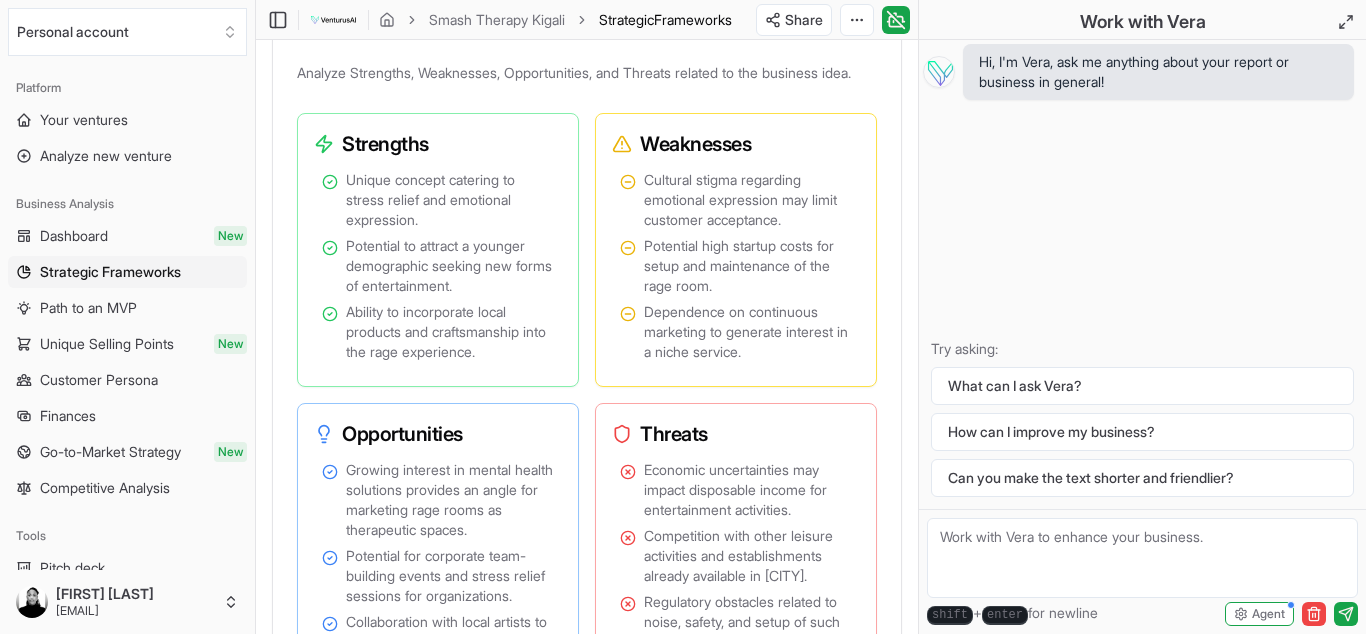 scroll, scrollTop: 1406, scrollLeft: 0, axis: vertical 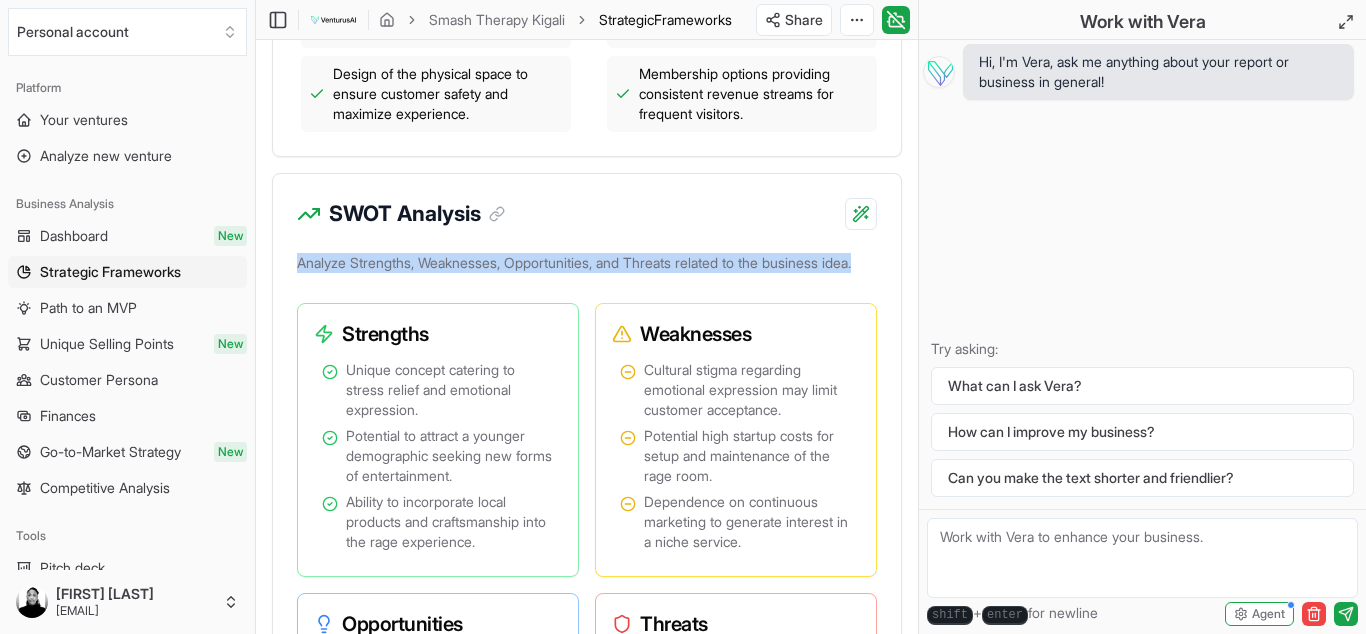drag, startPoint x: 300, startPoint y: 300, endPoint x: 369, endPoint y: 322, distance: 72.42237 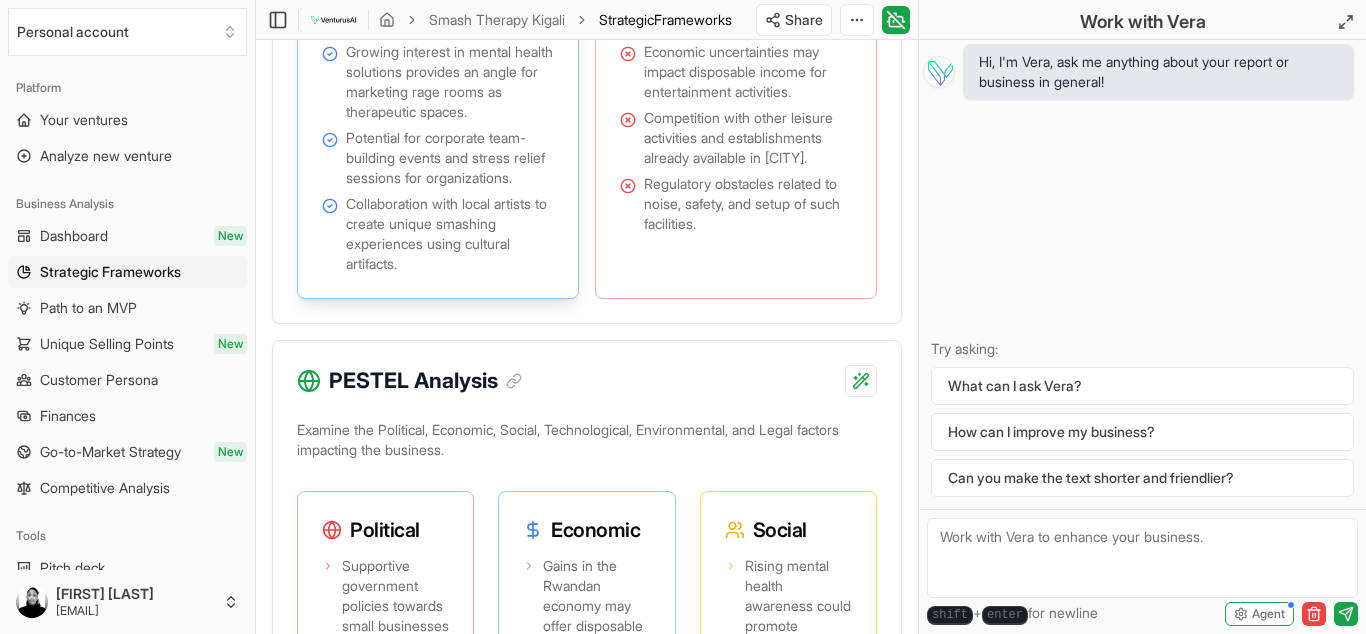 scroll, scrollTop: 2166, scrollLeft: 0, axis: vertical 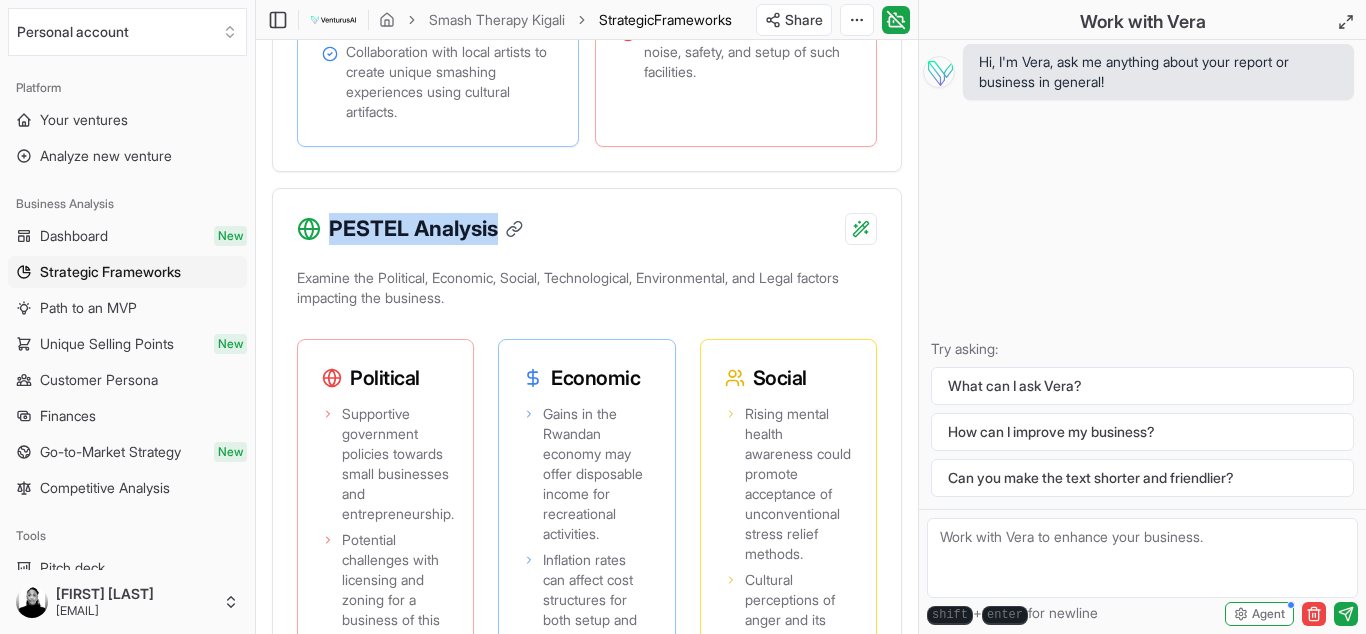 drag, startPoint x: 328, startPoint y: 306, endPoint x: 502, endPoint y: 310, distance: 174.04597 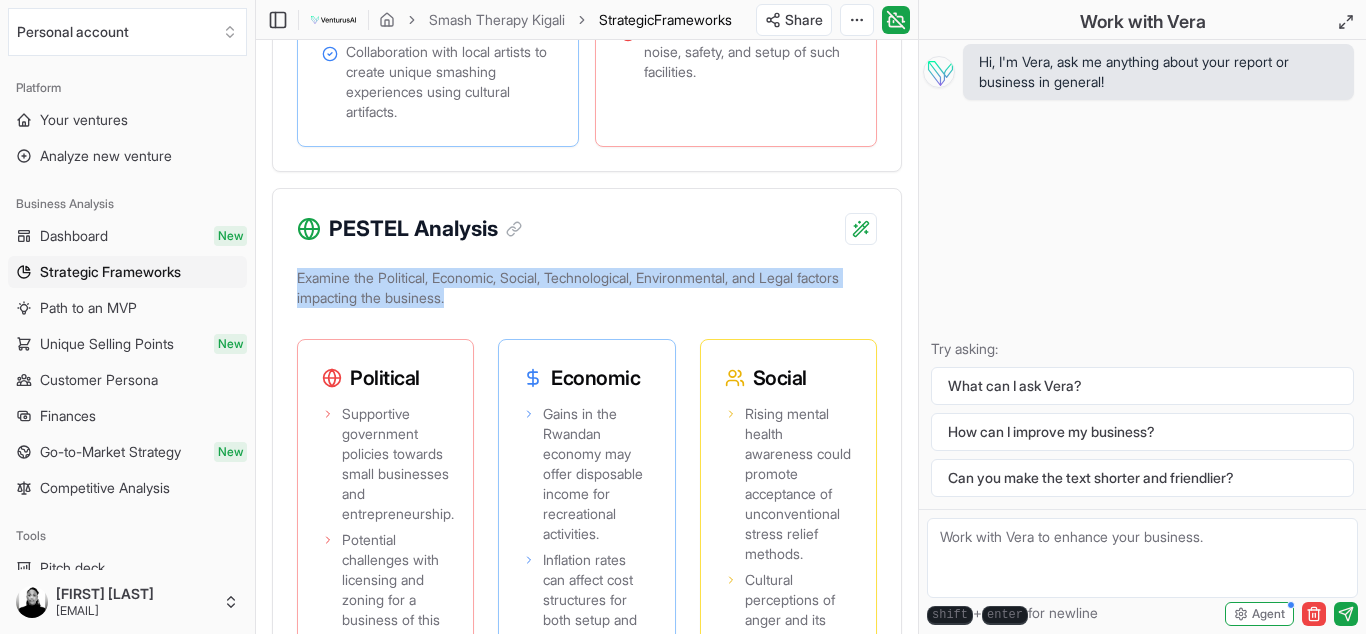drag, startPoint x: 297, startPoint y: 363, endPoint x: 511, endPoint y: 382, distance: 214.8418 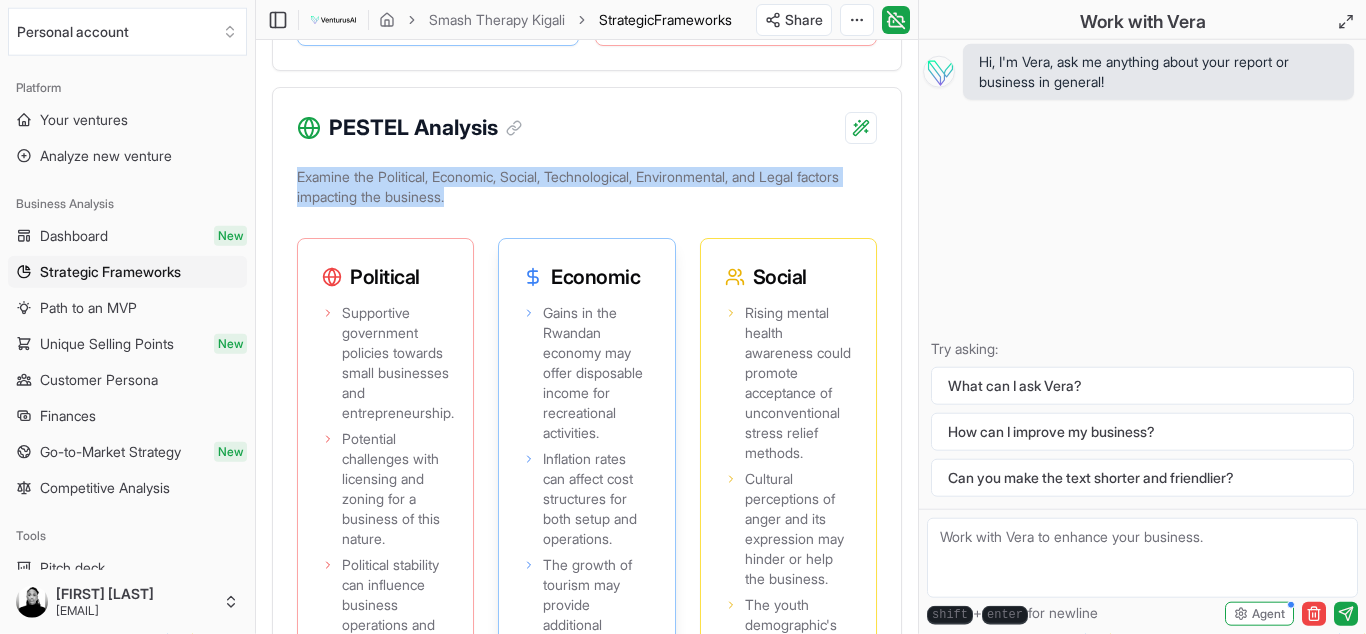 scroll, scrollTop: 2318, scrollLeft: 0, axis: vertical 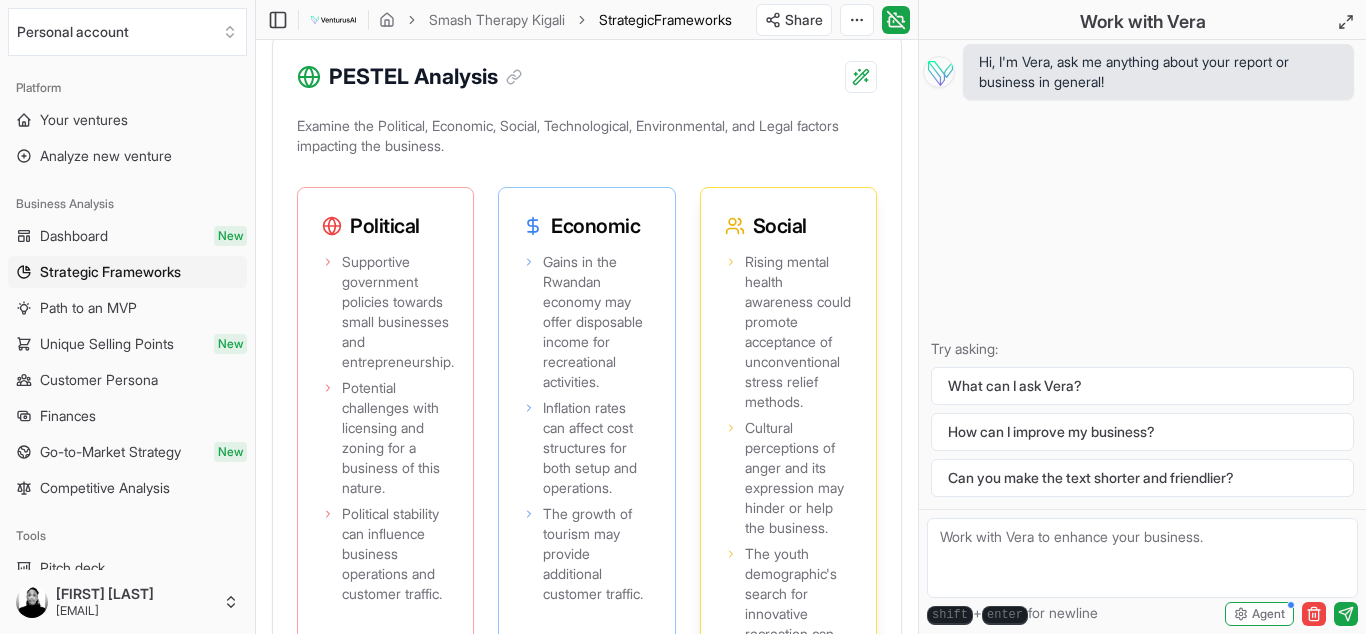 drag, startPoint x: 303, startPoint y: 280, endPoint x: 709, endPoint y: 576, distance: 502.446 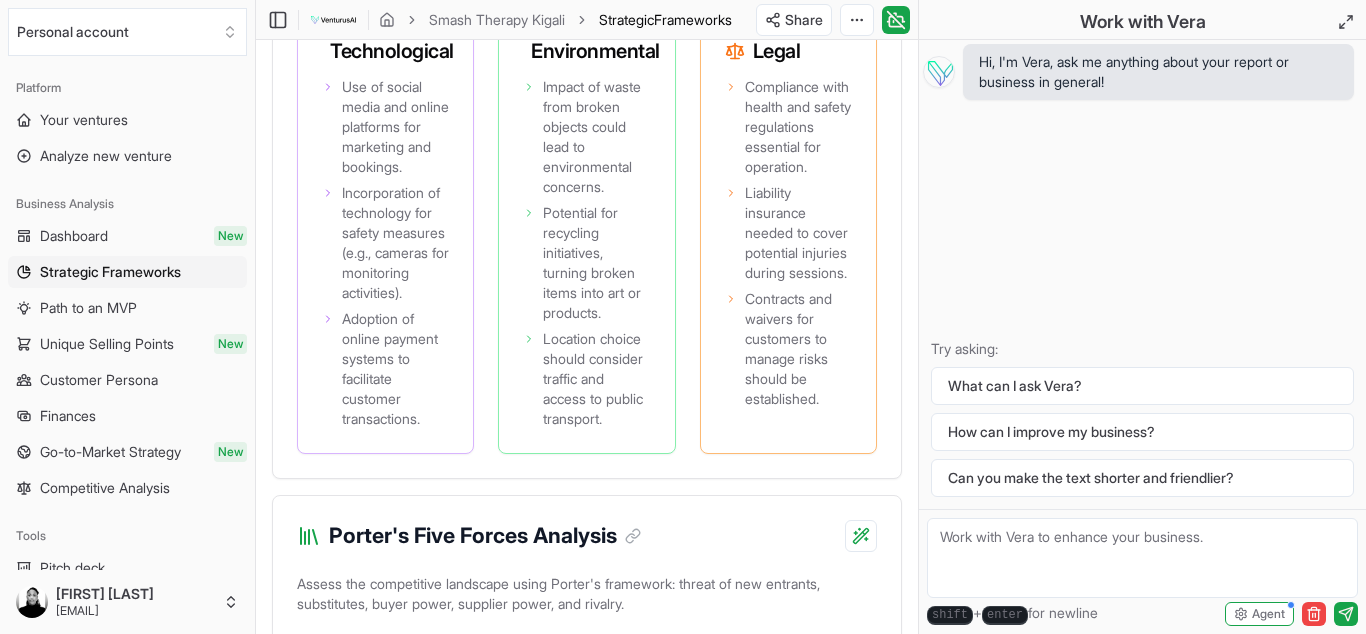 scroll, scrollTop: 3127, scrollLeft: 0, axis: vertical 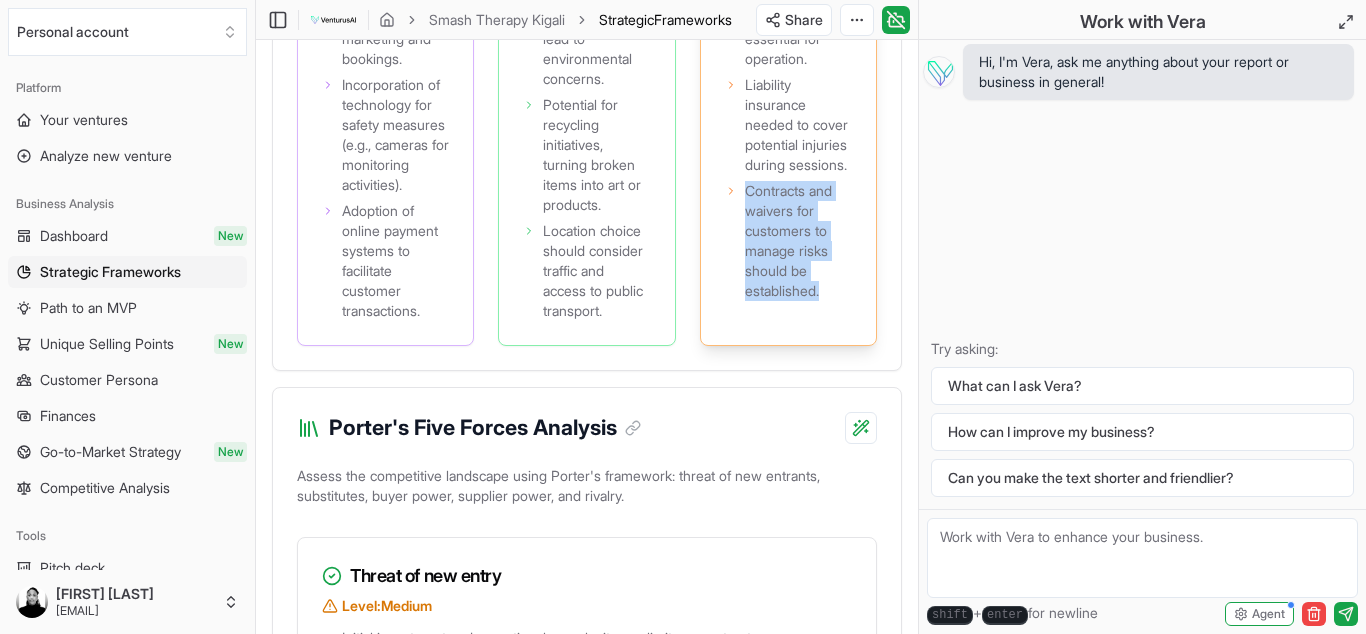 drag, startPoint x: 352, startPoint y: 301, endPoint x: 838, endPoint y: 411, distance: 498.2931 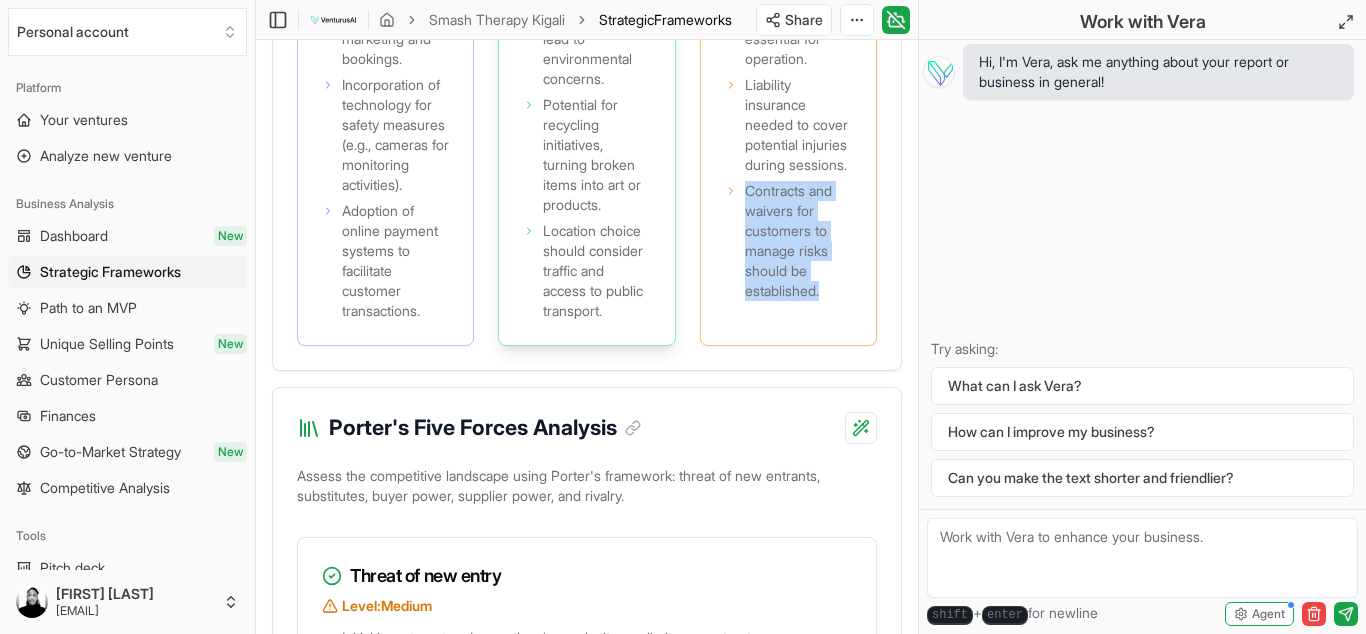 copy on "Contracts and waivers for customers to manage risks should be established." 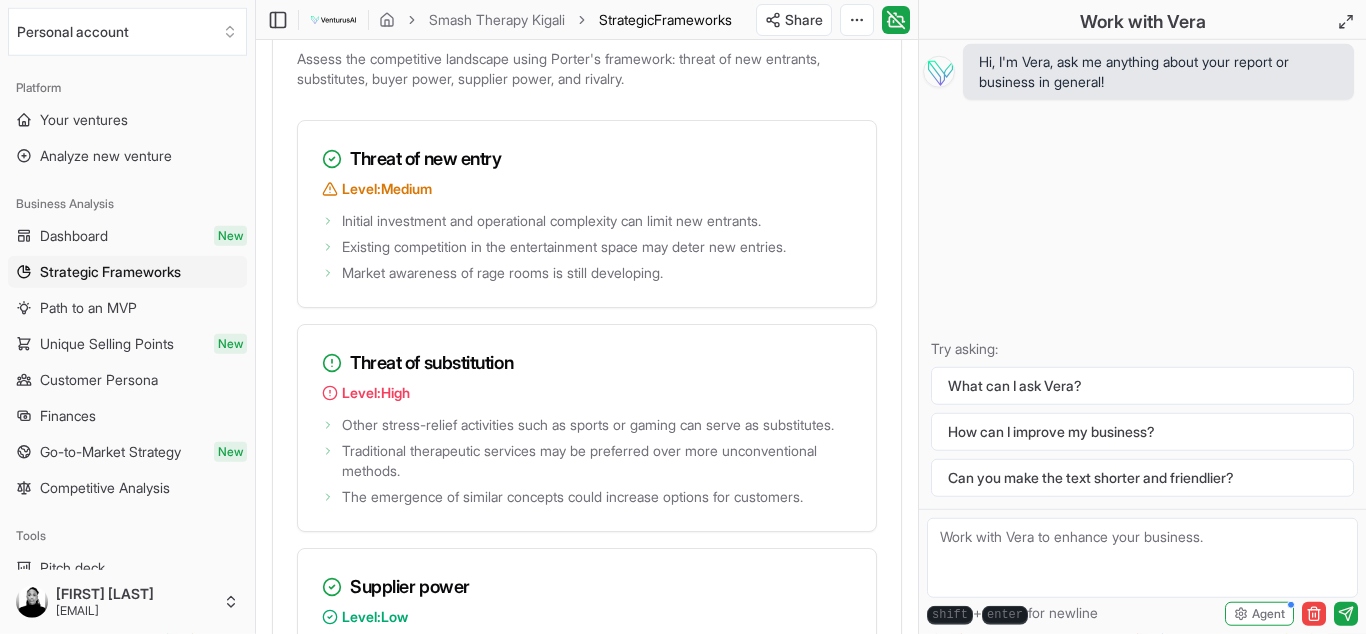 scroll, scrollTop: 3545, scrollLeft: 0, axis: vertical 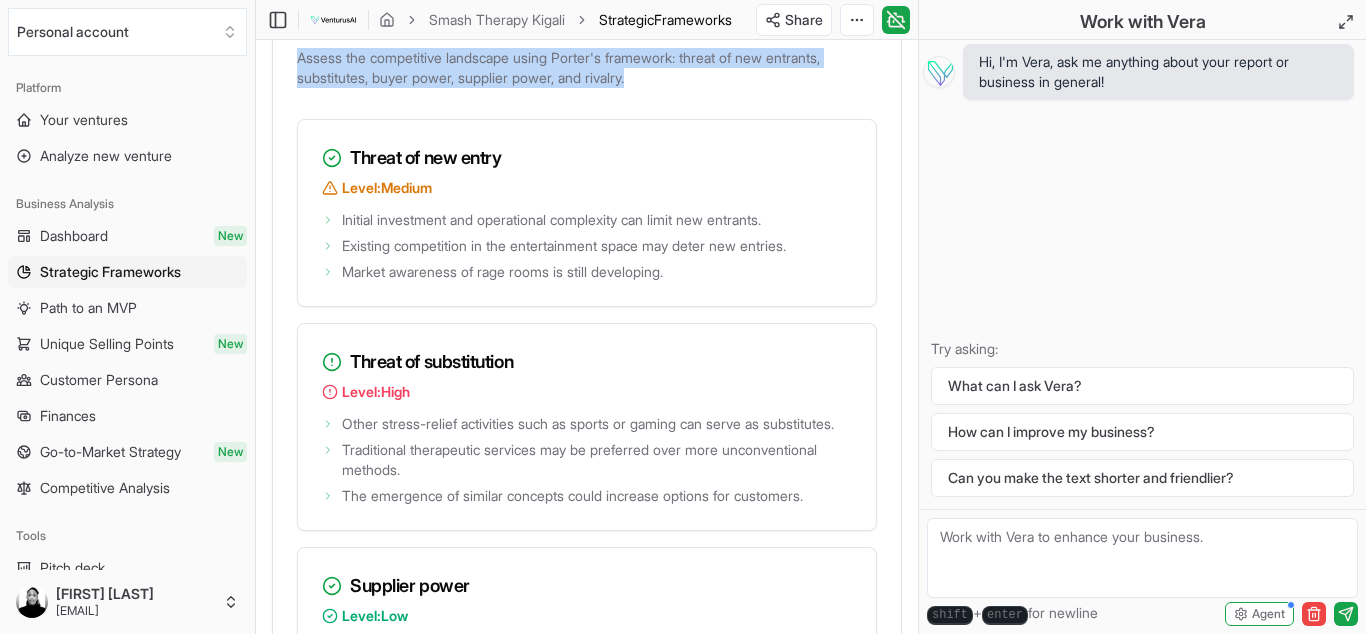 drag, startPoint x: 329, startPoint y: 103, endPoint x: 663, endPoint y: 162, distance: 339.17105 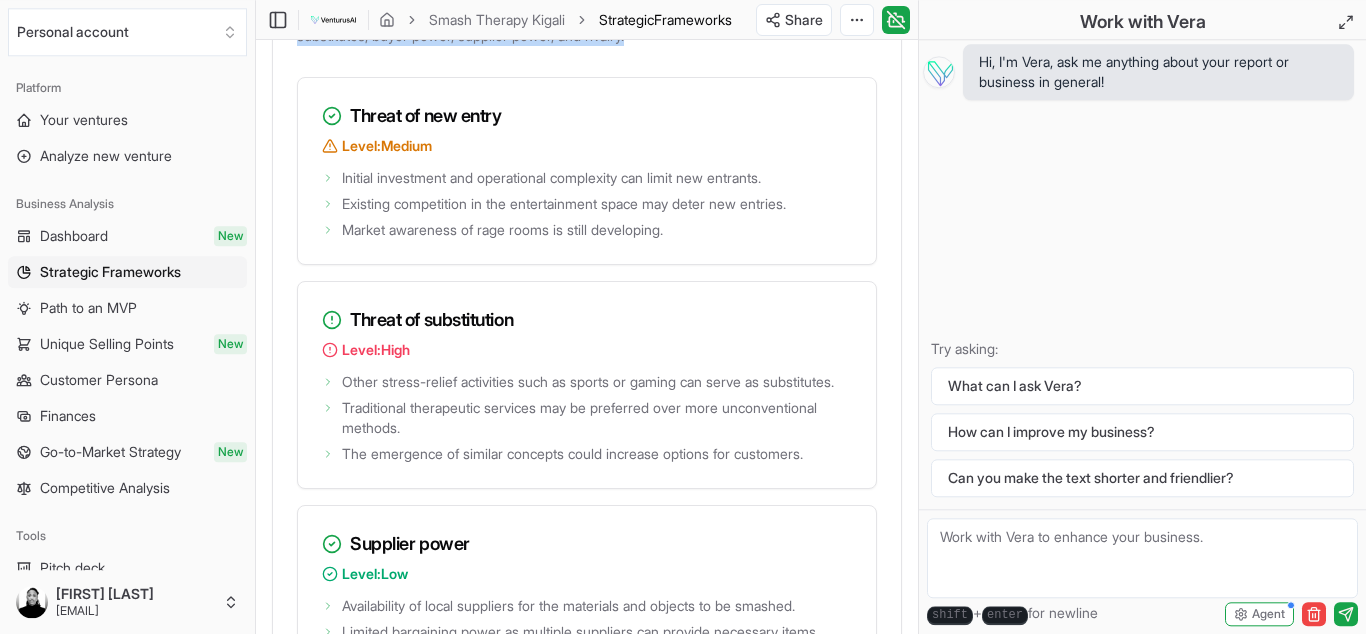 scroll, scrollTop: 3621, scrollLeft: 0, axis: vertical 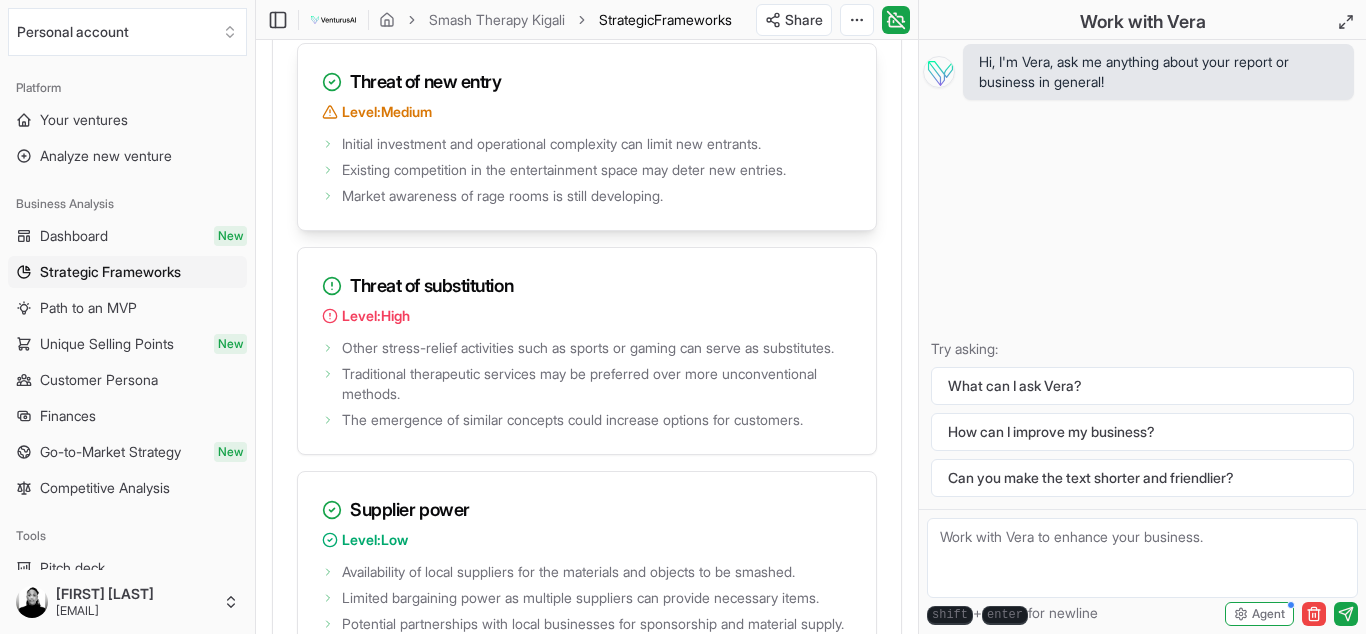 drag, startPoint x: 318, startPoint y: 173, endPoint x: 557, endPoint y: 247, distance: 250.19392 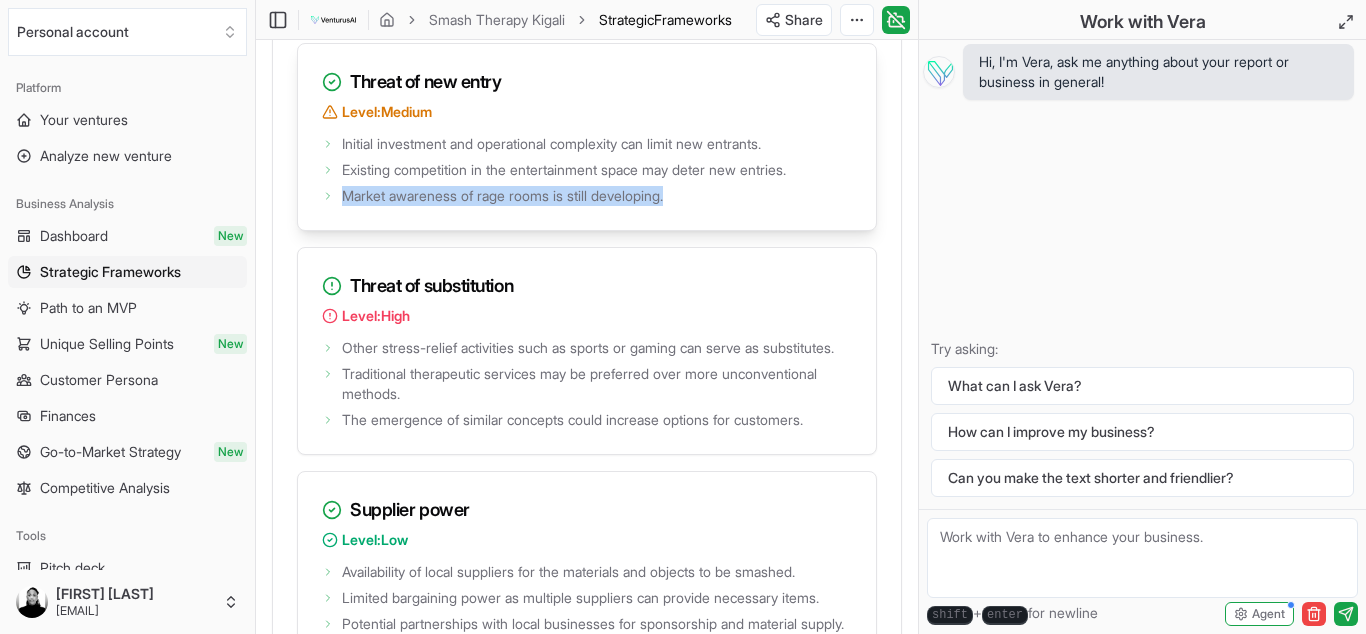 drag, startPoint x: 352, startPoint y: 179, endPoint x: 719, endPoint y: 296, distance: 385.19864 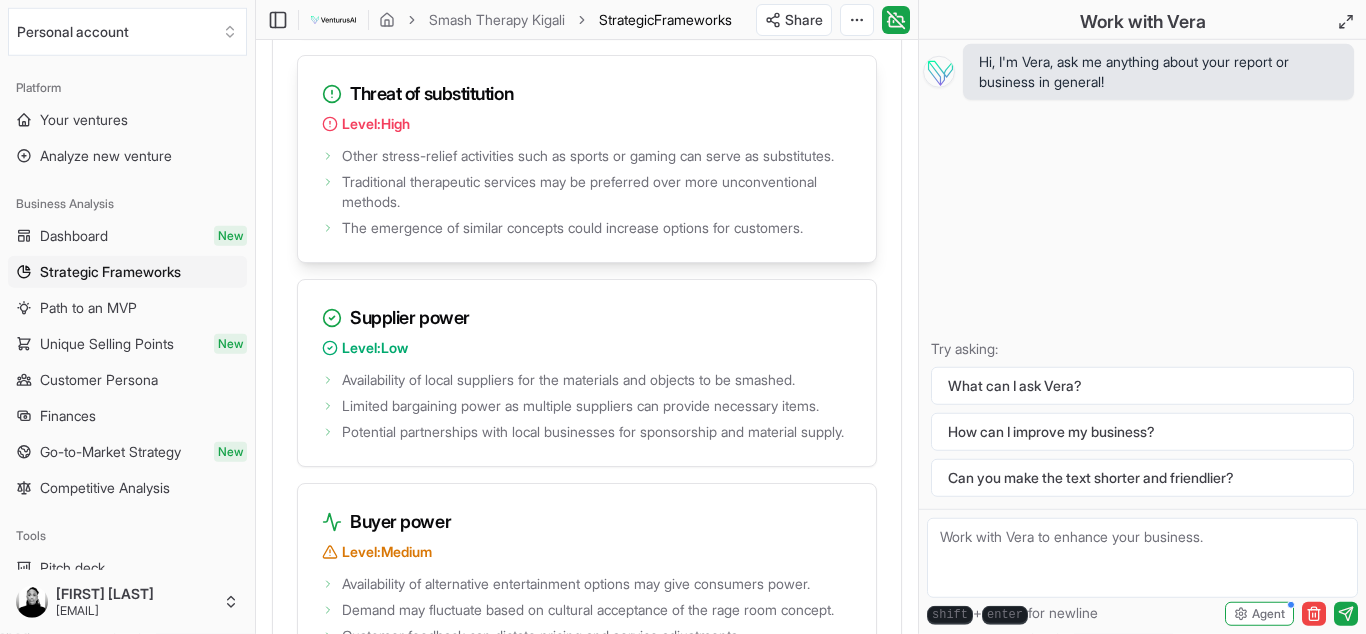 scroll, scrollTop: 3849, scrollLeft: 0, axis: vertical 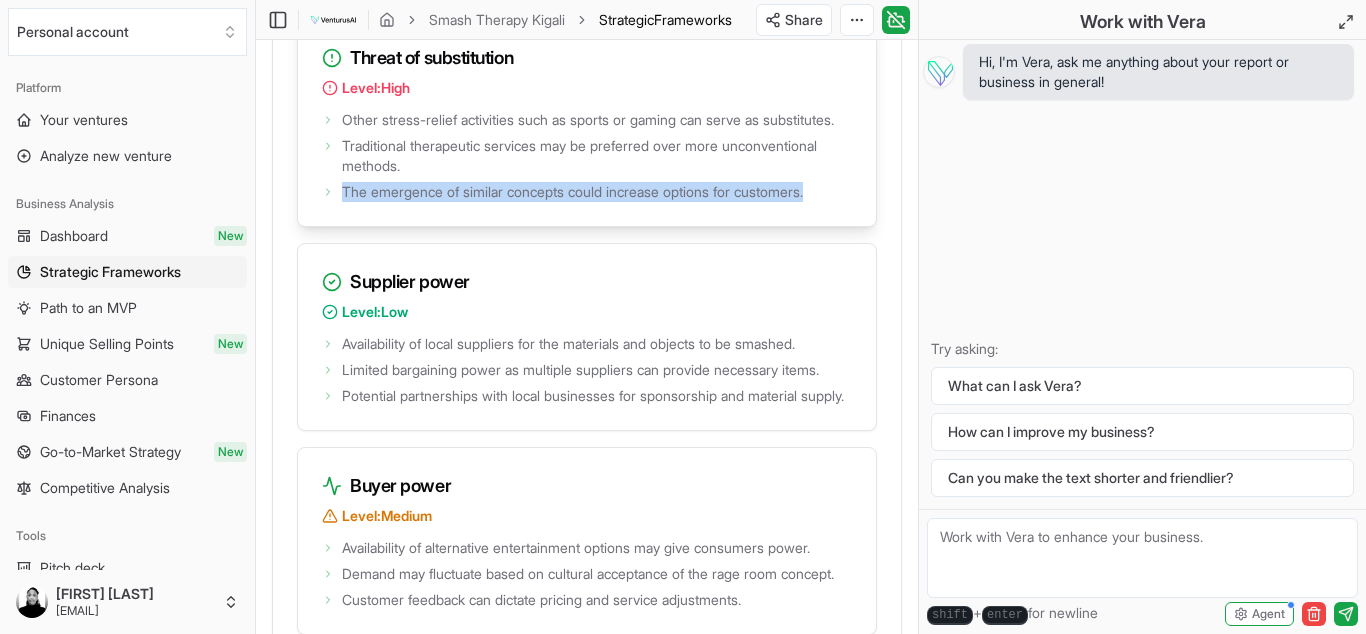 drag, startPoint x: 352, startPoint y: 156, endPoint x: 834, endPoint y: 313, distance: 506.92505 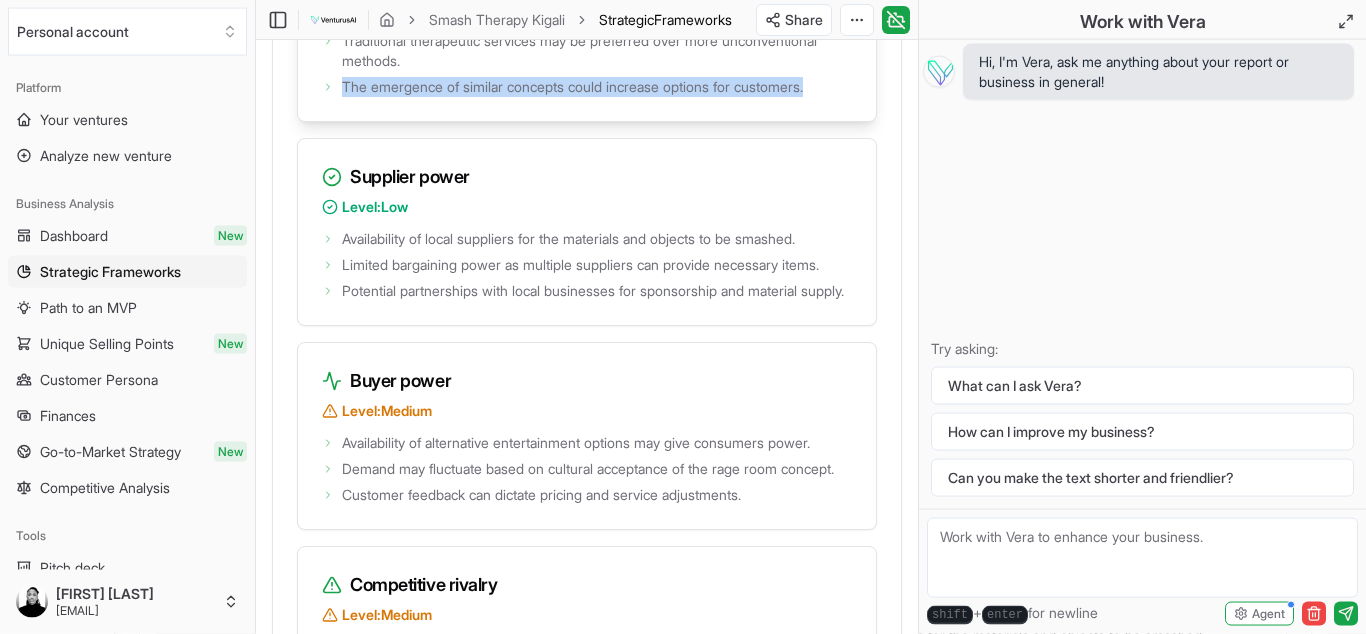 scroll, scrollTop: 4039, scrollLeft: 0, axis: vertical 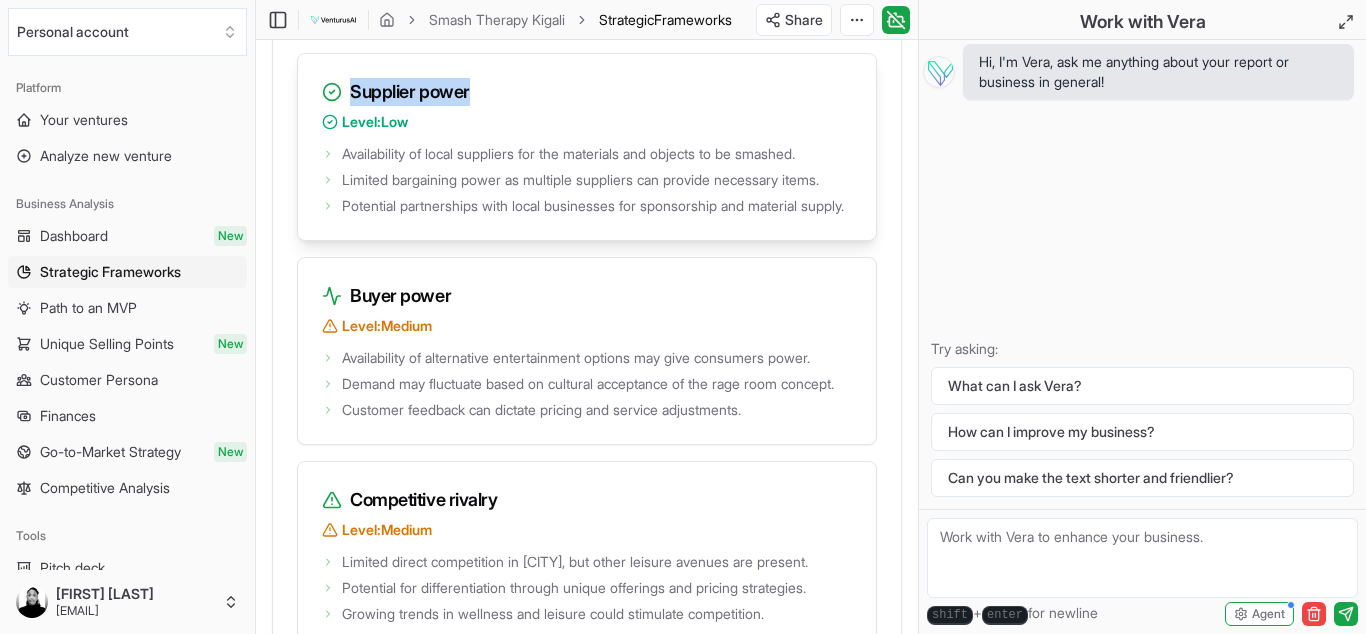drag, startPoint x: 390, startPoint y: 346, endPoint x: 353, endPoint y: 213, distance: 138.05072 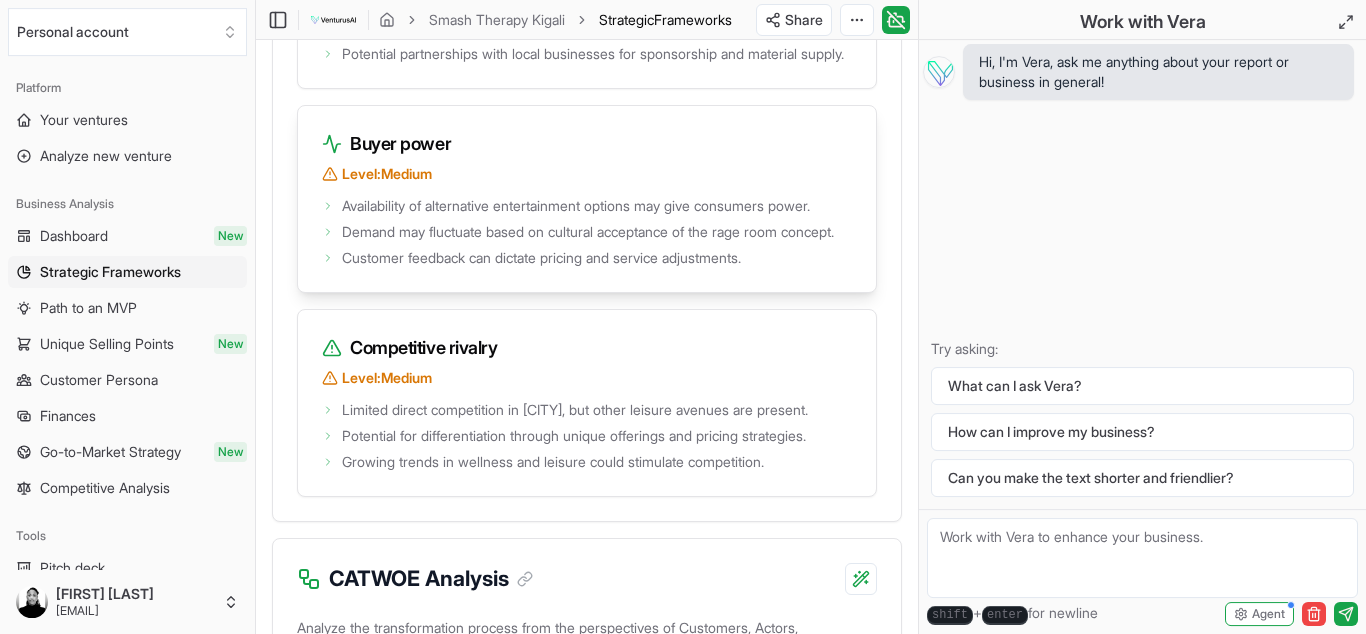 scroll, scrollTop: 4267, scrollLeft: 0, axis: vertical 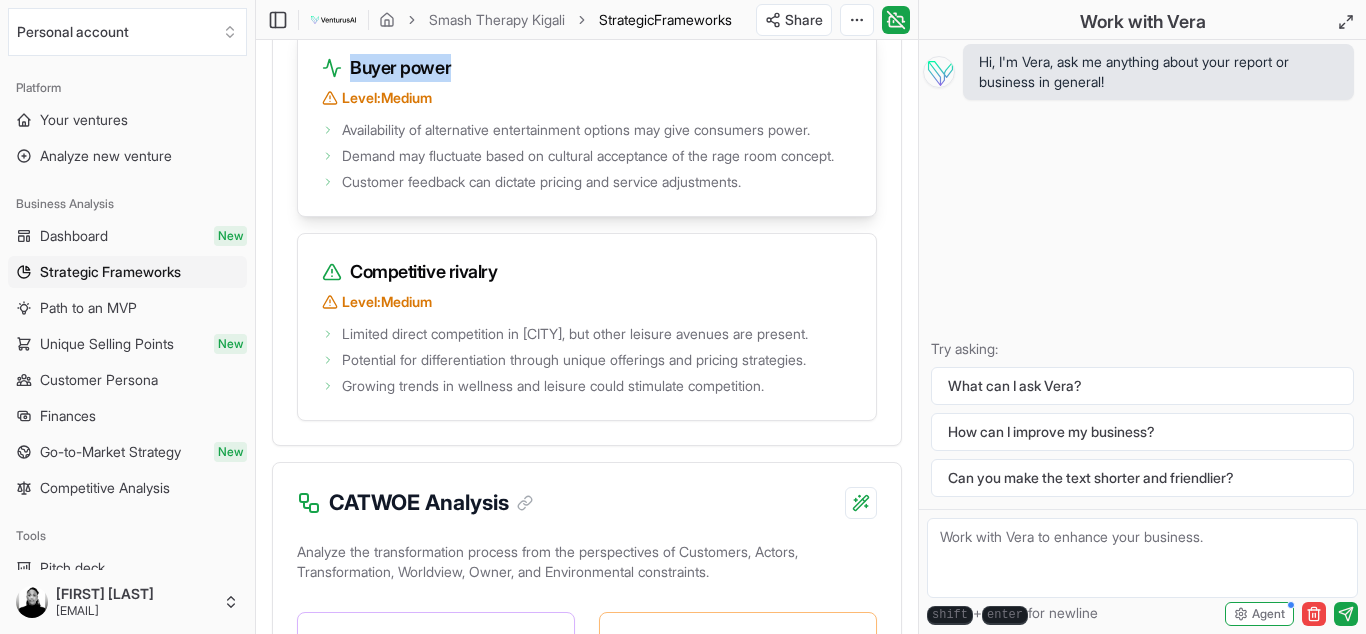 drag, startPoint x: 733, startPoint y: 333, endPoint x: 328, endPoint y: 196, distance: 427.54416 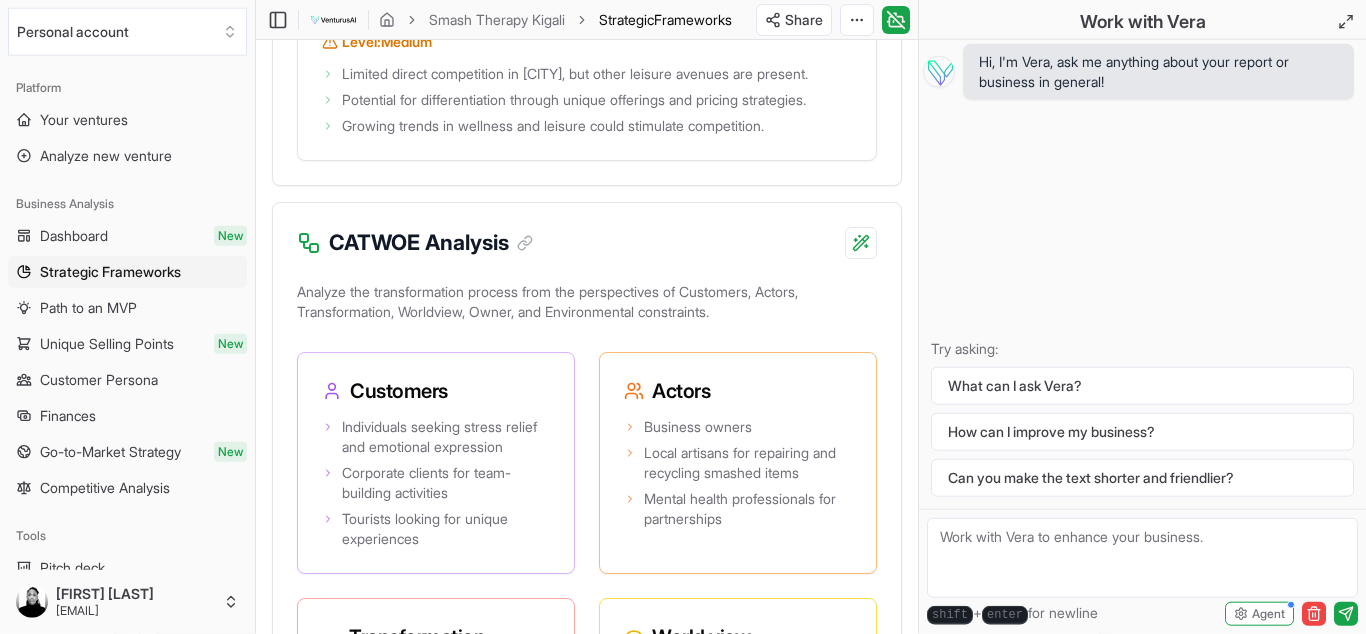 scroll, scrollTop: 4571, scrollLeft: 0, axis: vertical 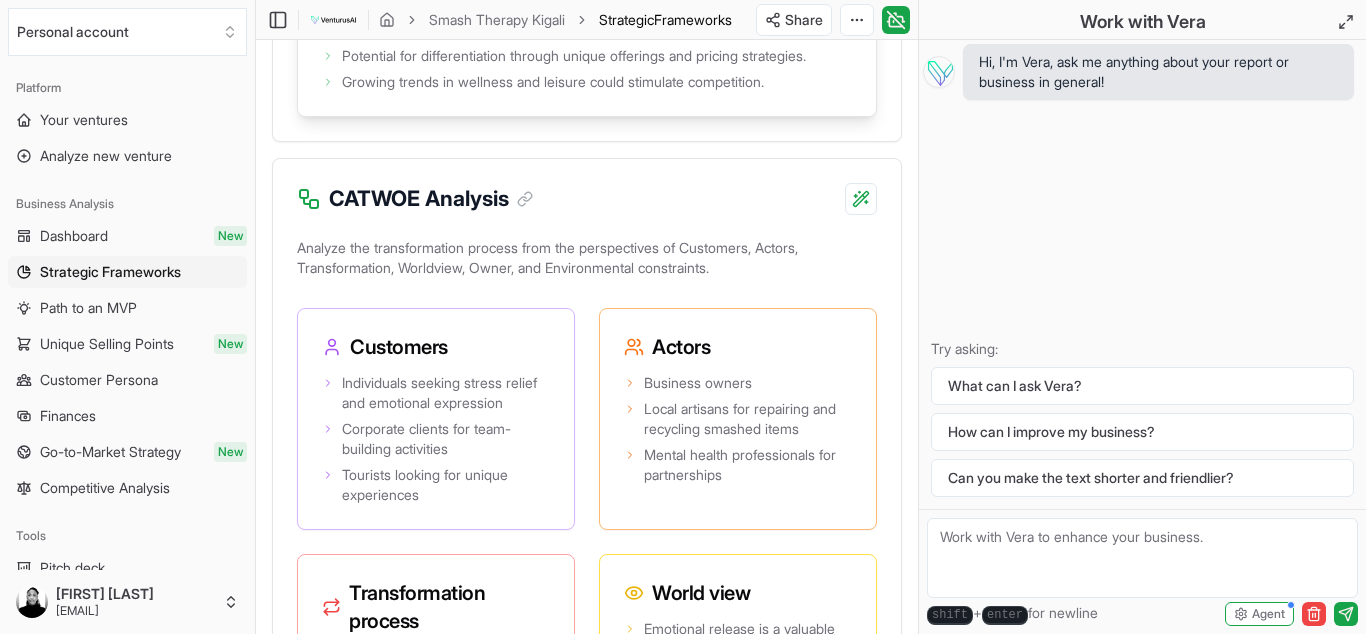 click on "Growing trends in wellness and leisure could stimulate competition." at bounding box center (587, 82) 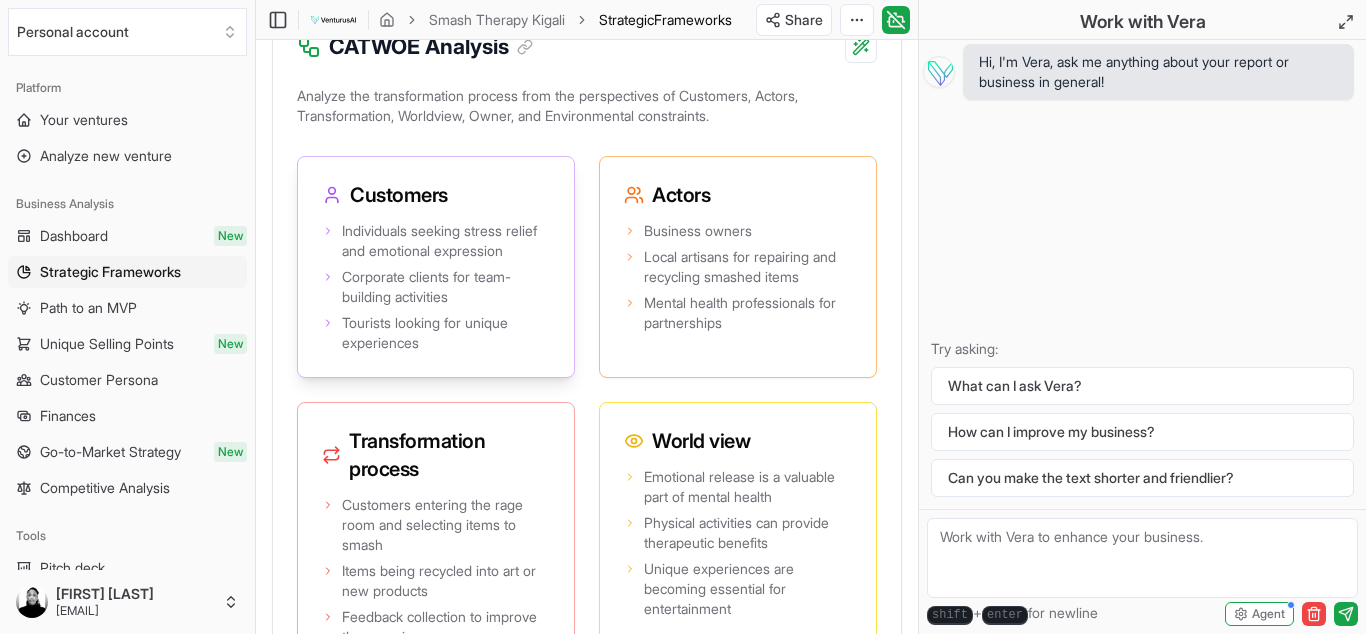 scroll, scrollTop: 4799, scrollLeft: 0, axis: vertical 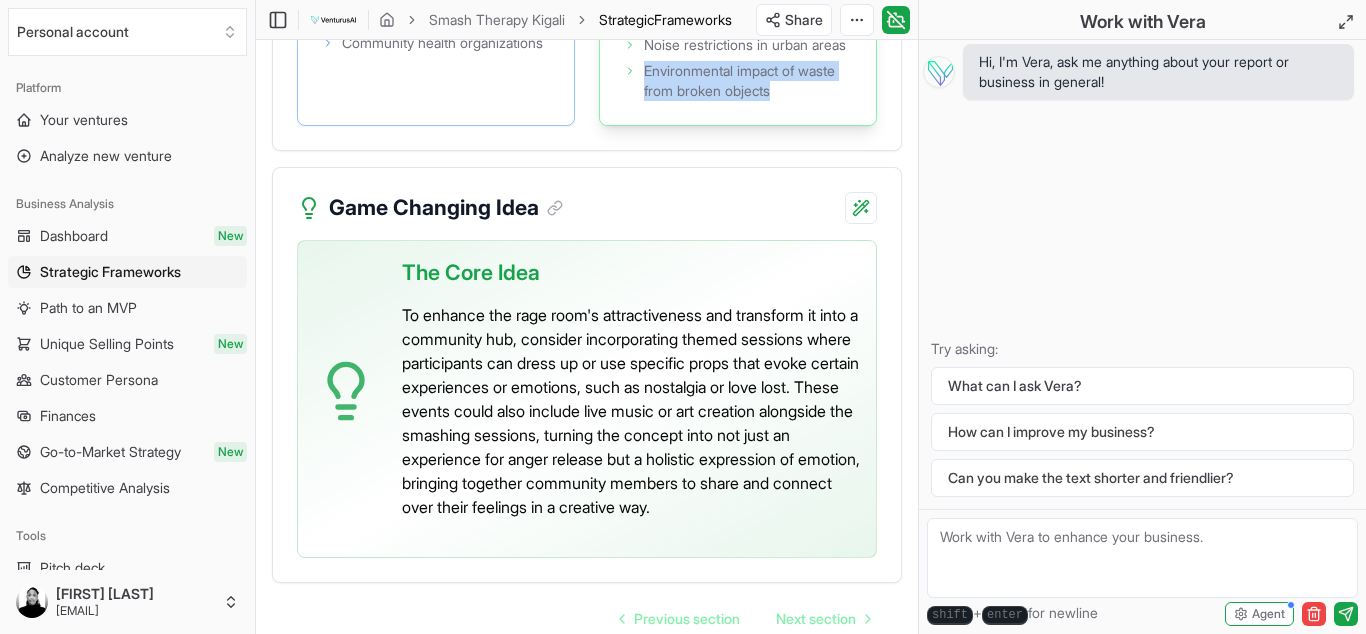 drag, startPoint x: 329, startPoint y: 130, endPoint x: 817, endPoint y: 291, distance: 513.87256 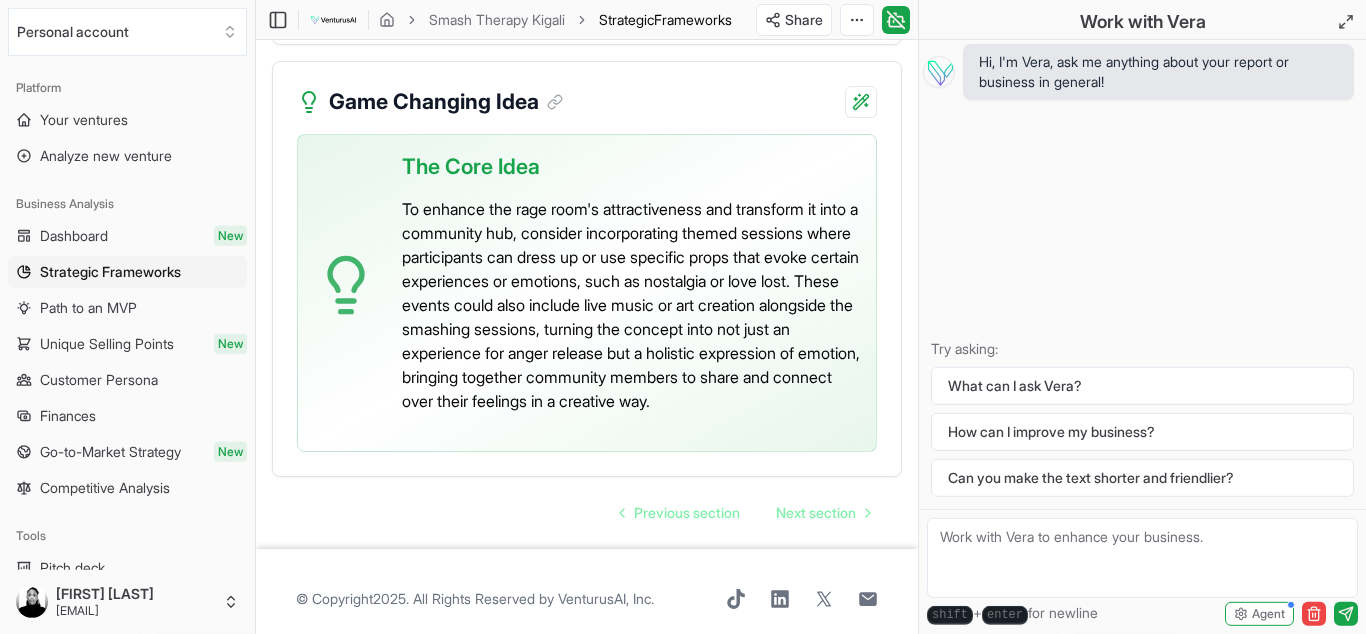 scroll, scrollTop: 5751, scrollLeft: 0, axis: vertical 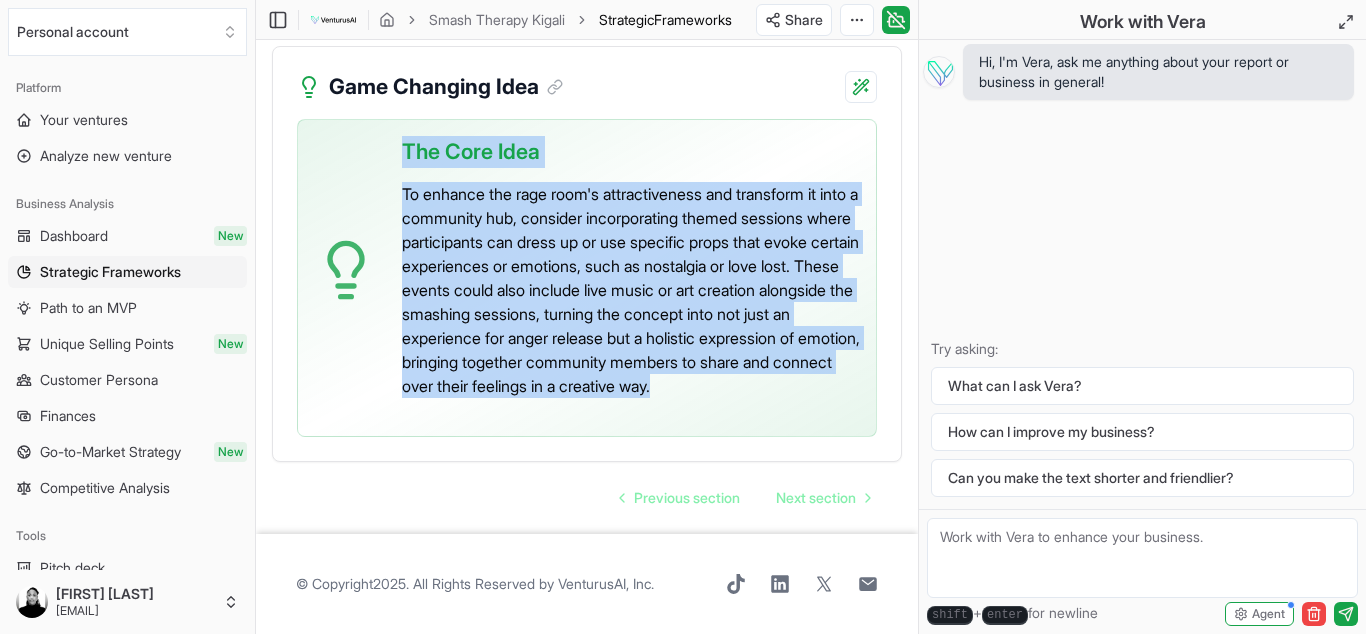 drag, startPoint x: 333, startPoint y: 155, endPoint x: 668, endPoint y: 367, distance: 396.44547 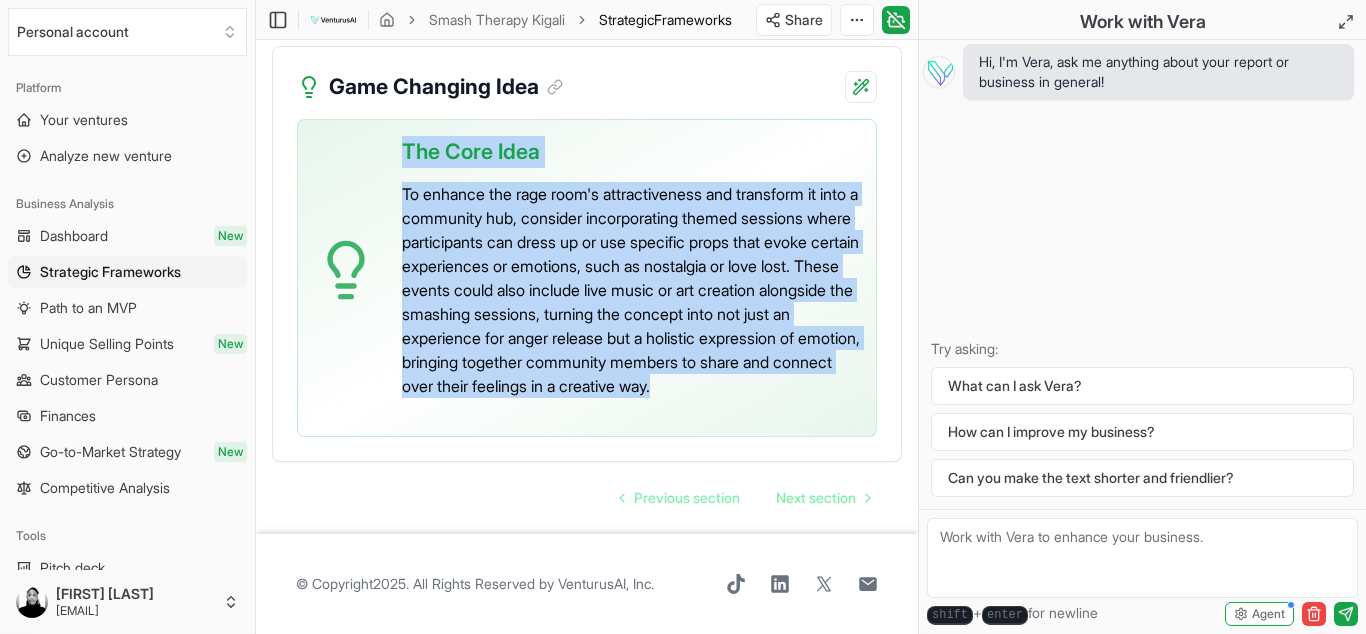 scroll, scrollTop: 5848, scrollLeft: 0, axis: vertical 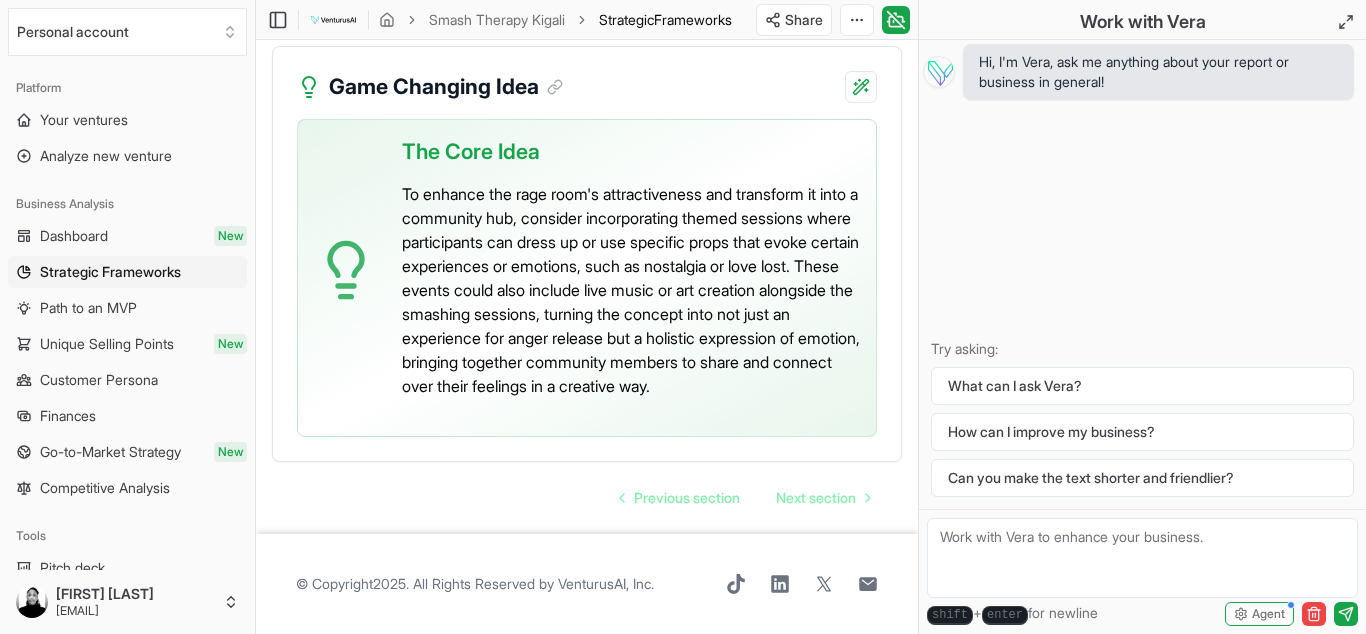 click on "The Core Idea To enhance the rage room's attractiveness and transform it into a community hub, consider incorporating themed sessions where participants can dress up or use specific props that evoke certain experiences or emotions, such as nostalgia or love lost. These events could also include live music or art creation alongside the smashing sessions, turning the concept into not just an experience for anger release but a holistic expression of emotion, bringing together community members to share and connect over their feelings in a creative way." at bounding box center (587, 290) 